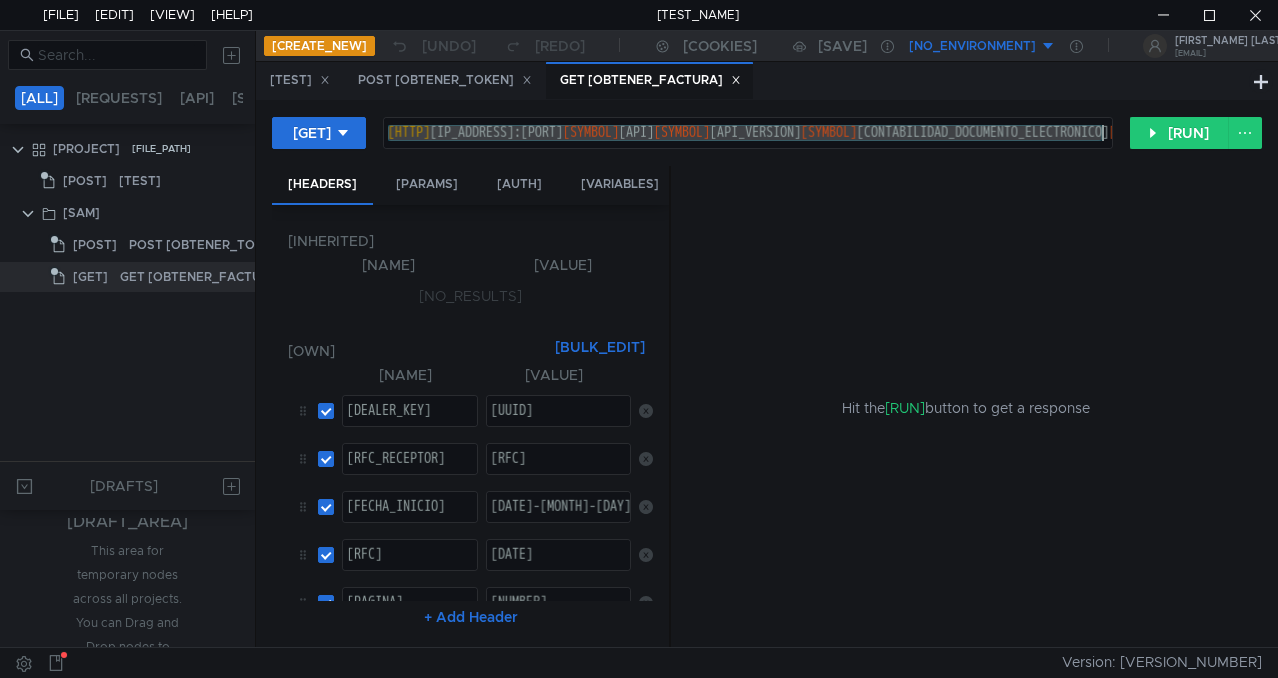 scroll, scrollTop: 0, scrollLeft: 0, axis: both 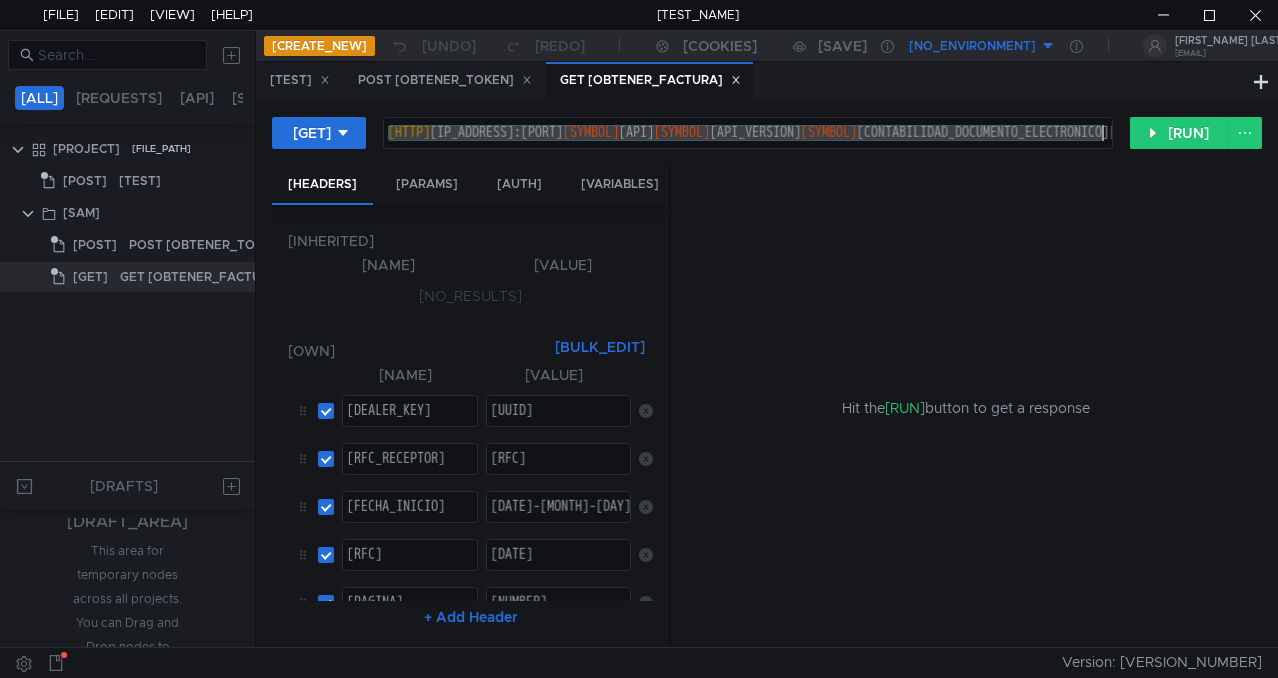 click on "[RFC]" at bounding box center [642, 427] 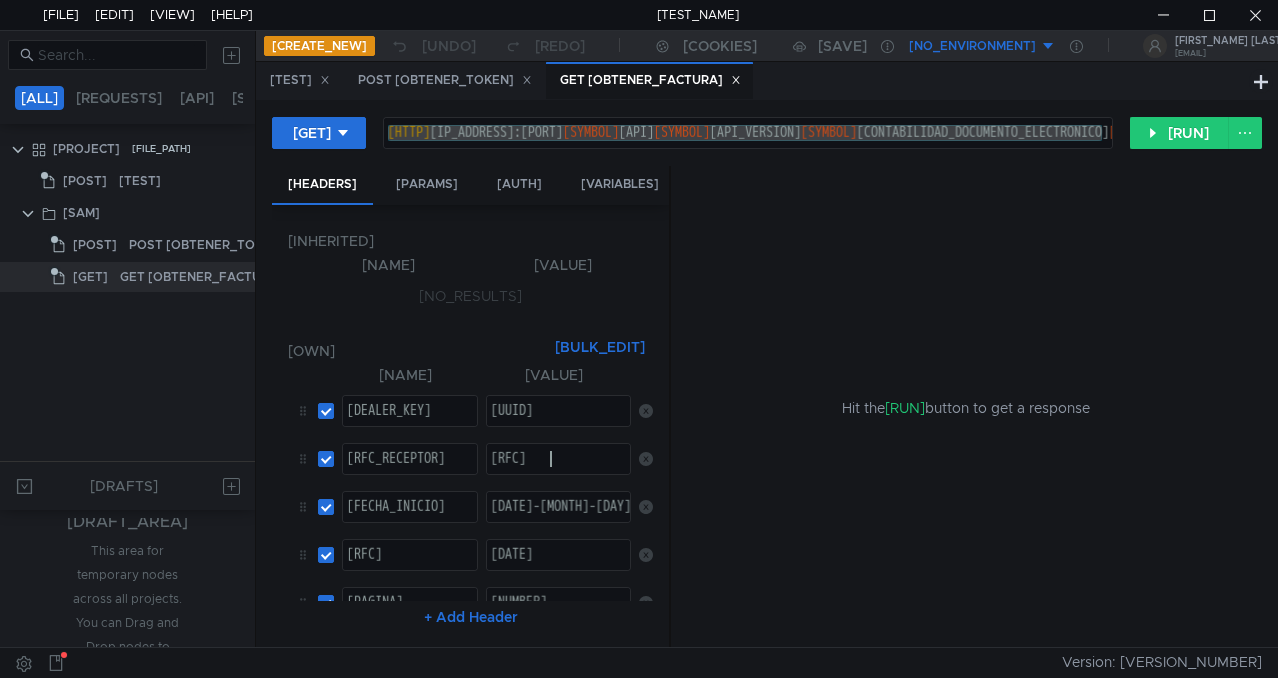 click on "[RFC]" at bounding box center (558, 475) 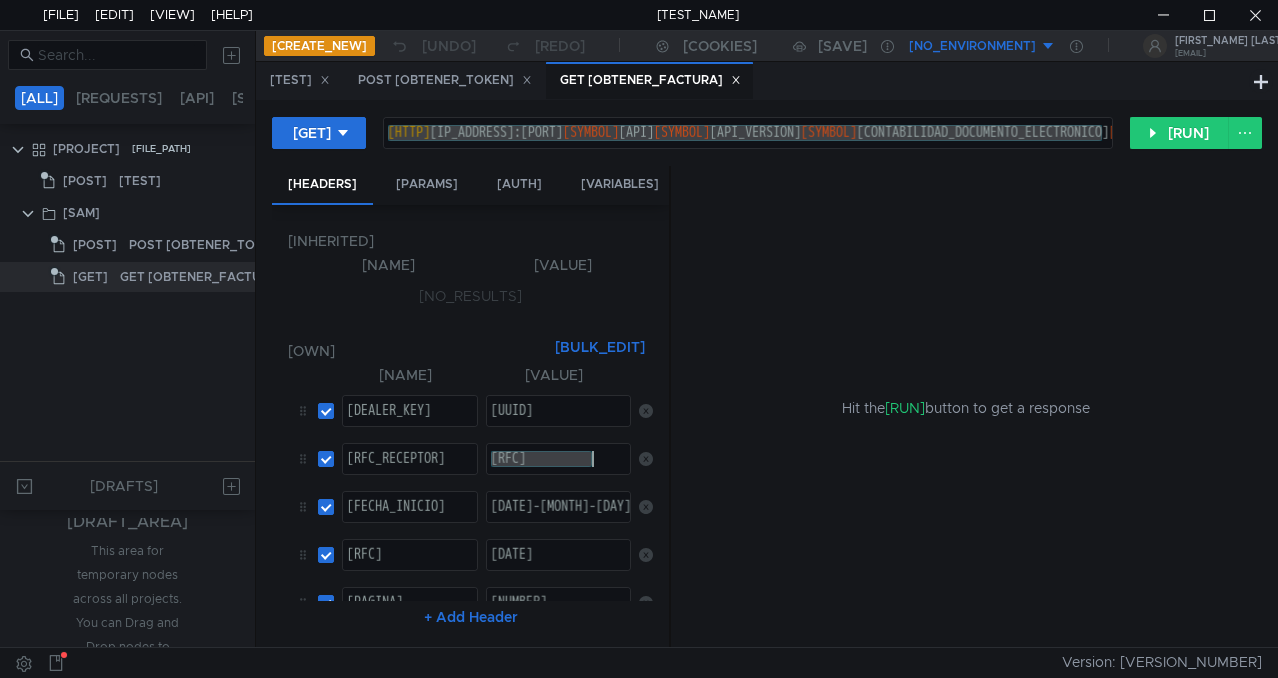 click on "http://[IP_ADDRESS]:[PORT]/api/v1/ContabilidadDocumentoElectronico/ObtenerNotasFactura?dealerKey=[UUID]&rfc_receptor=[RFC]&fecha_inicio=[DATE]&fecha_fin=[DATE]&pagina=[NUMBER]&registros_por_pagina=[NUMBER]" at bounding box center (748, 133) 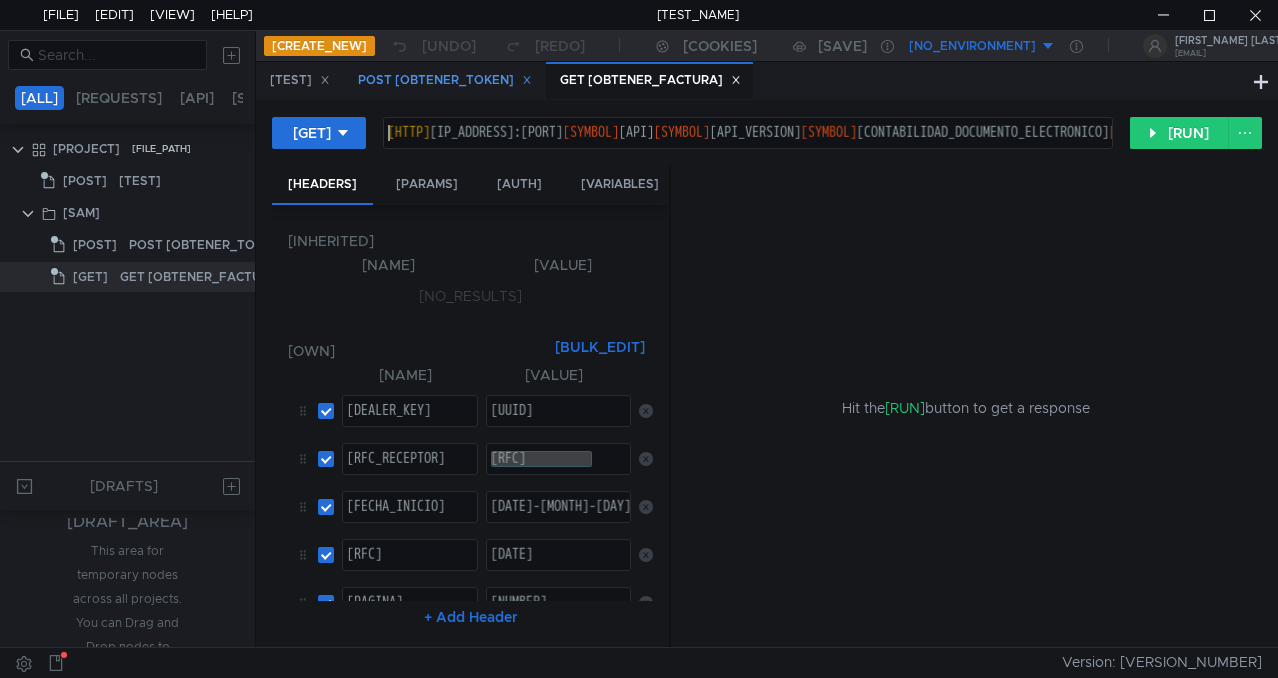 click on "POST Obtener Token" at bounding box center (300, 80) 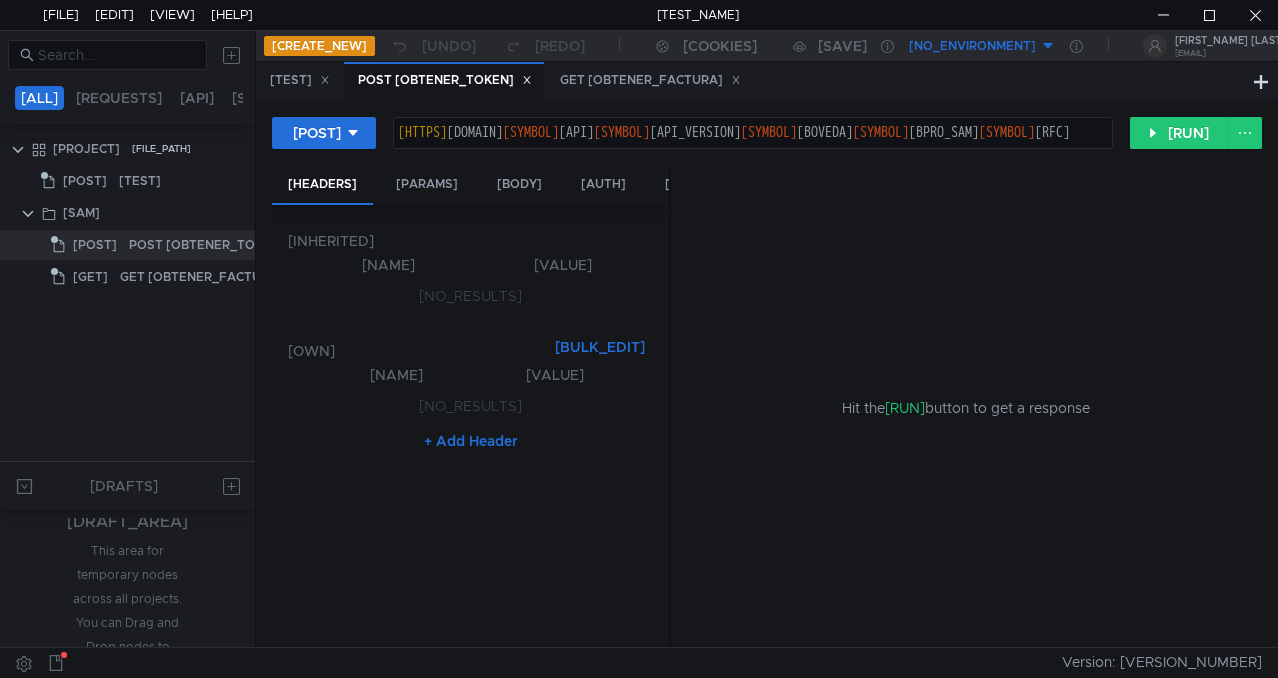 click on "https://[DOMAIN]/api/v1/boveda/bpro_sam/[RFC]" at bounding box center [763, 149] 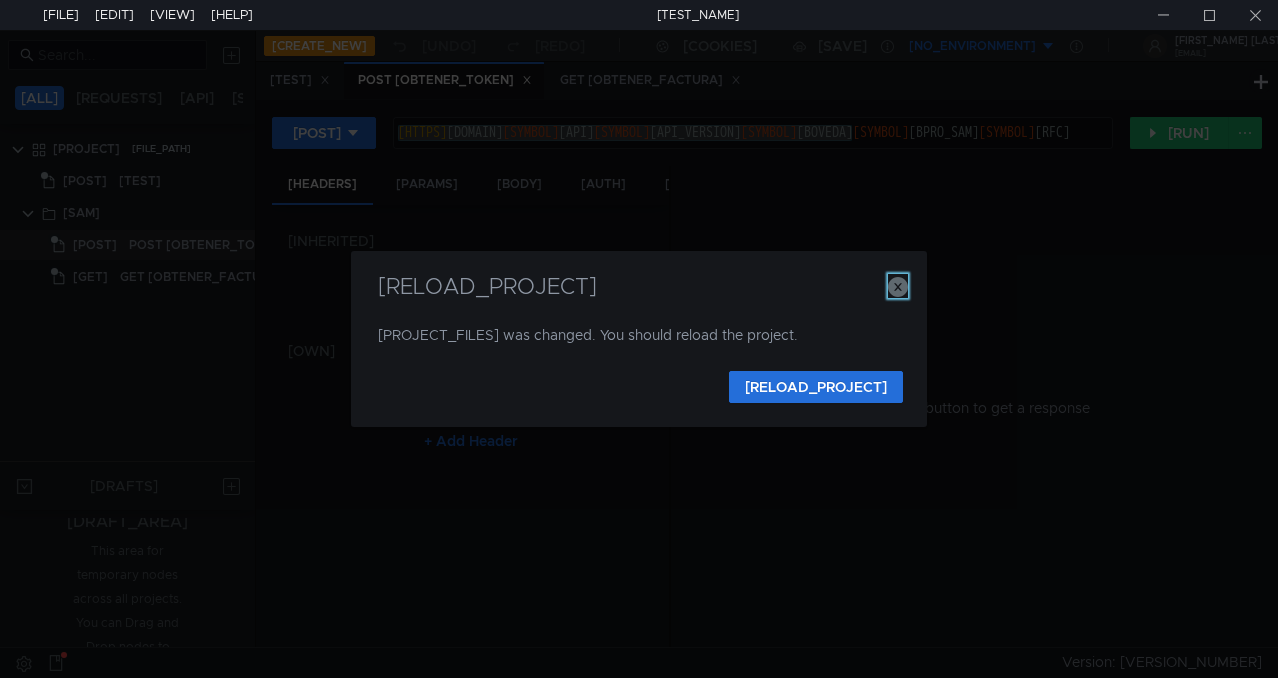click at bounding box center (898, 287) 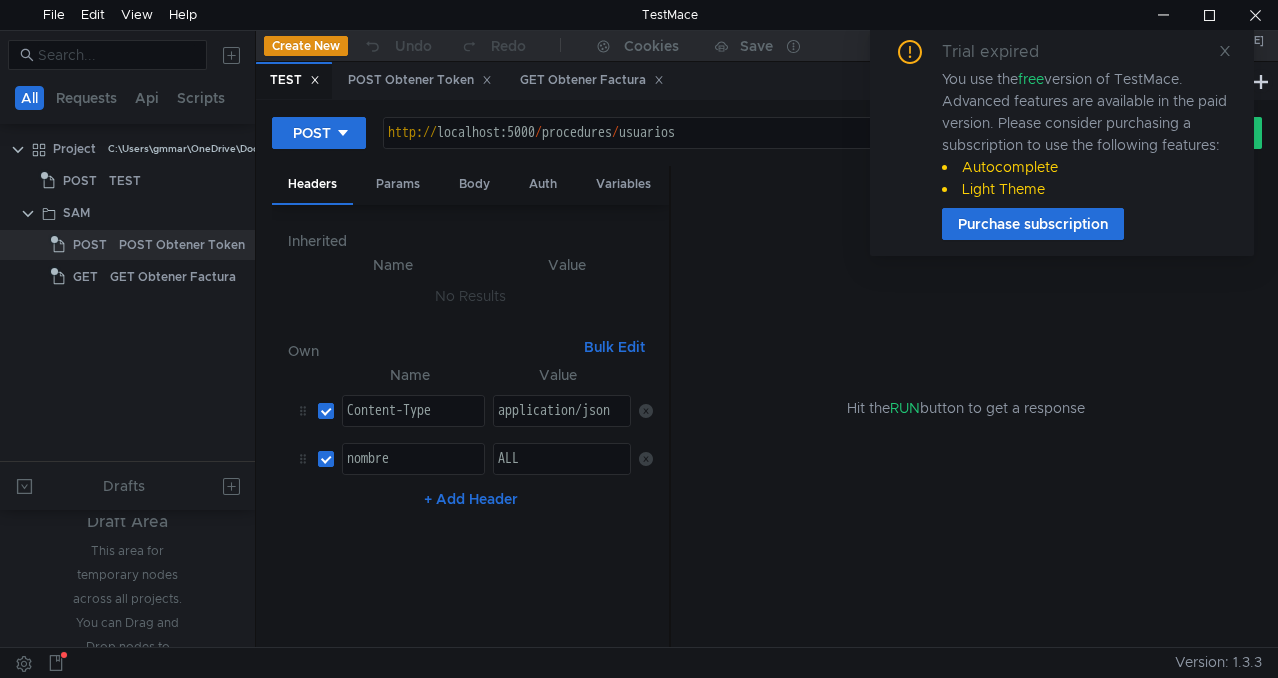 scroll, scrollTop: 0, scrollLeft: 0, axis: both 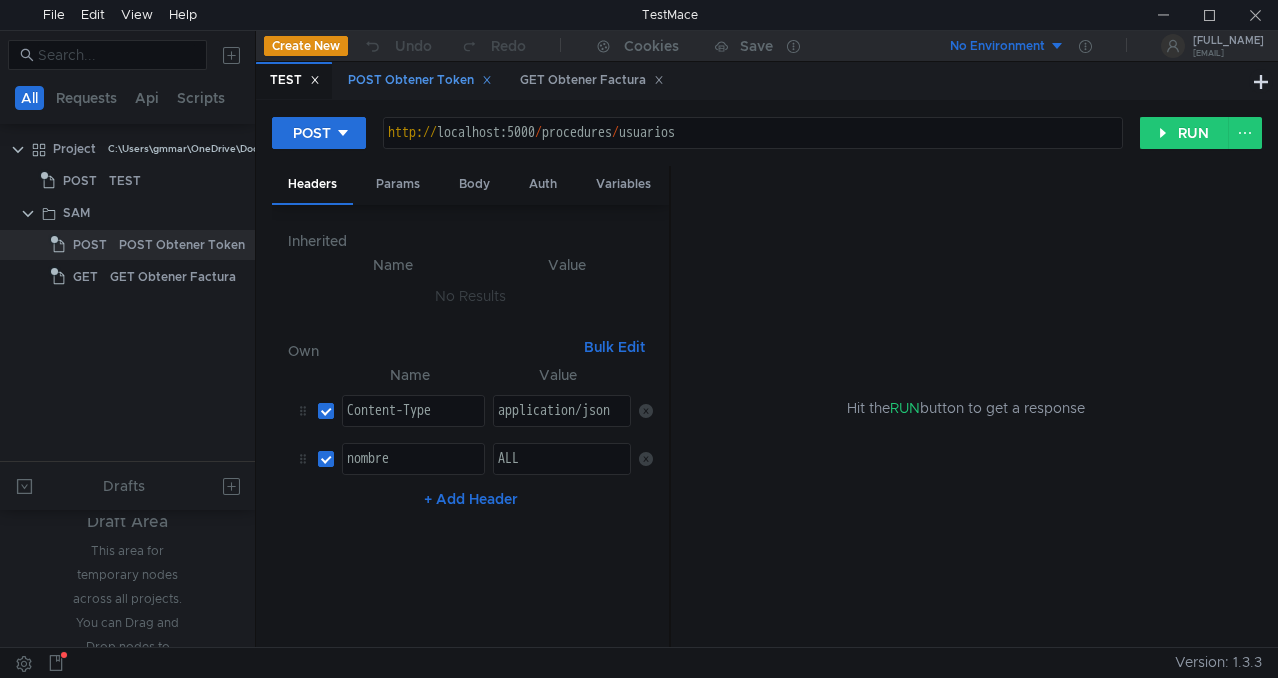 click on "POST Obtener Token" at bounding box center [295, 80] 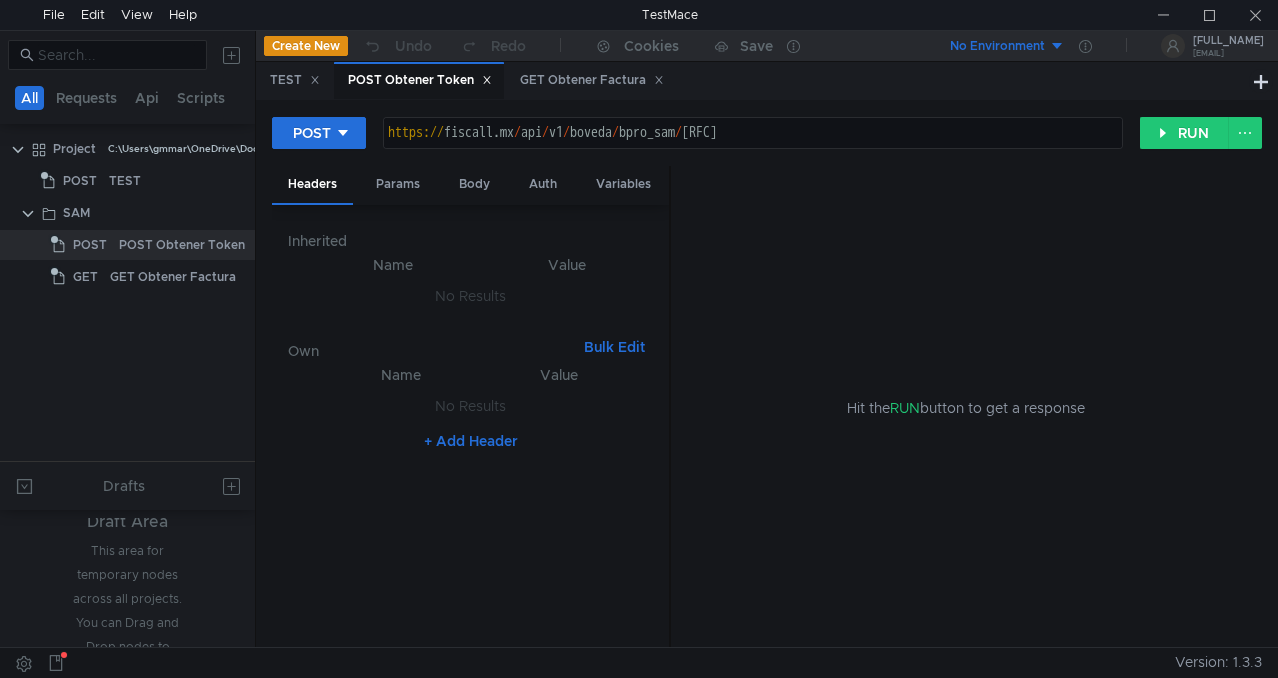 drag, startPoint x: 884, startPoint y: 124, endPoint x: 894, endPoint y: 139, distance: 18.027756 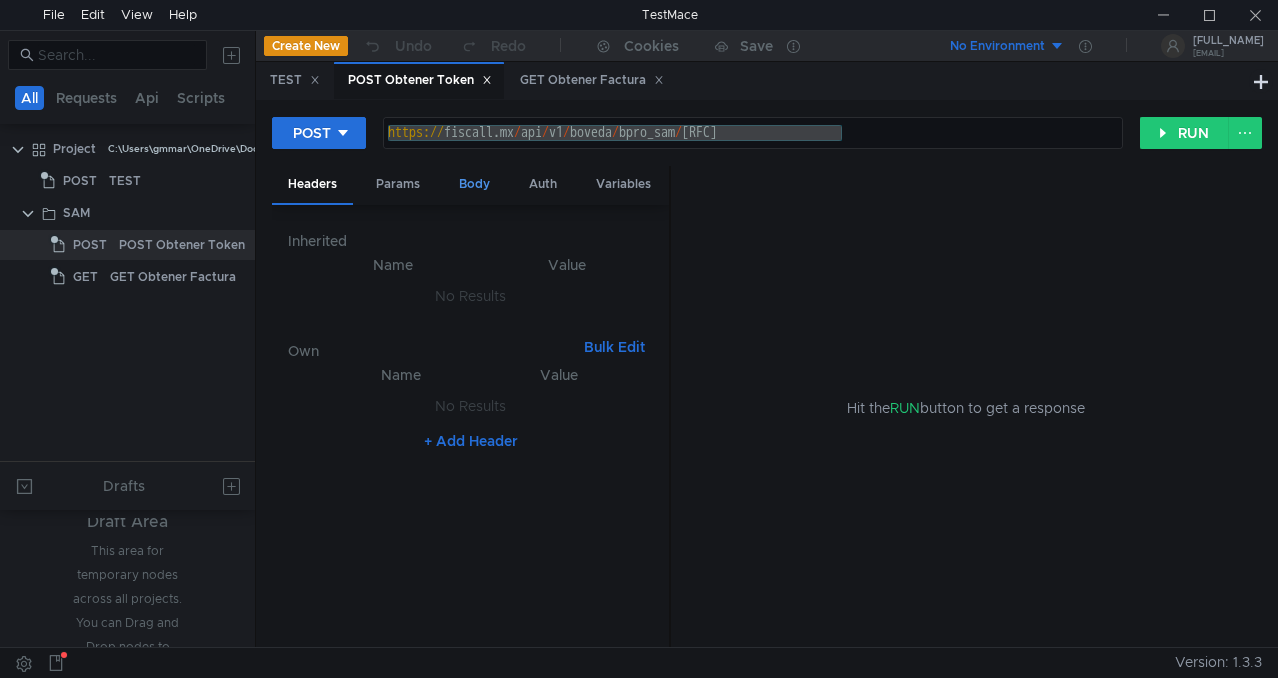 click on "Params" at bounding box center [398, 184] 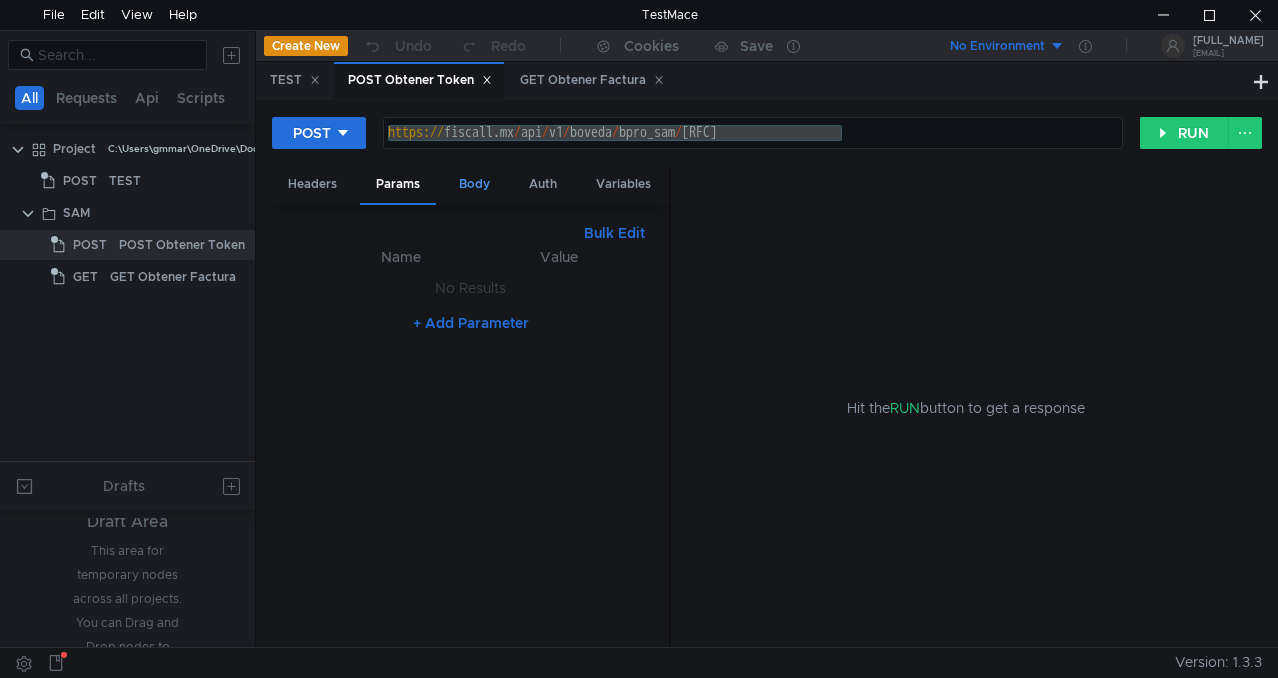 click on "Body" at bounding box center (474, 184) 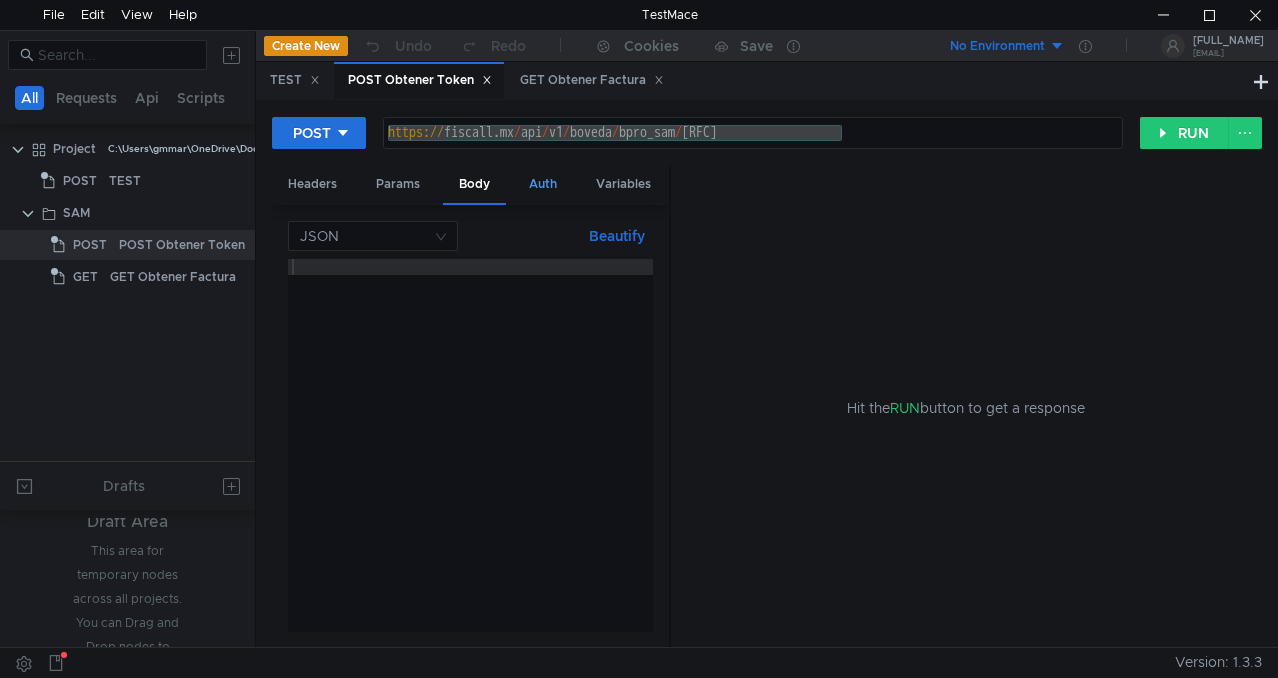 click on "Auth" at bounding box center [543, 184] 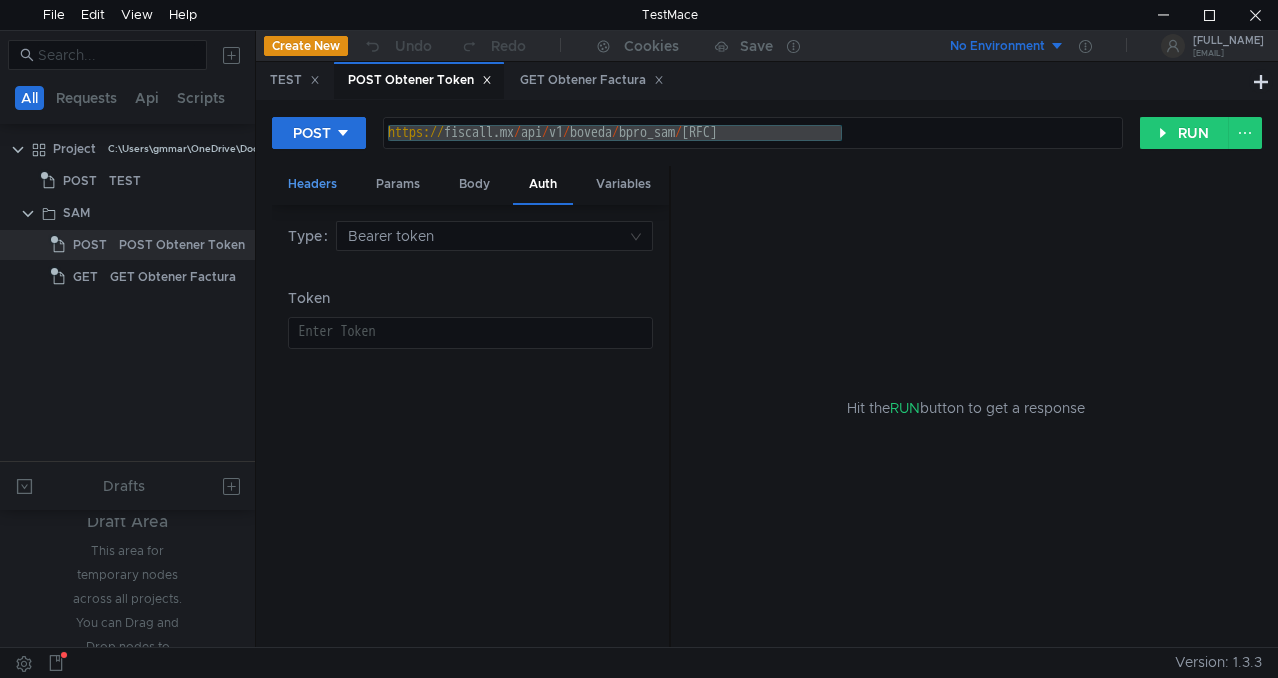 click on "Headers" at bounding box center (312, 184) 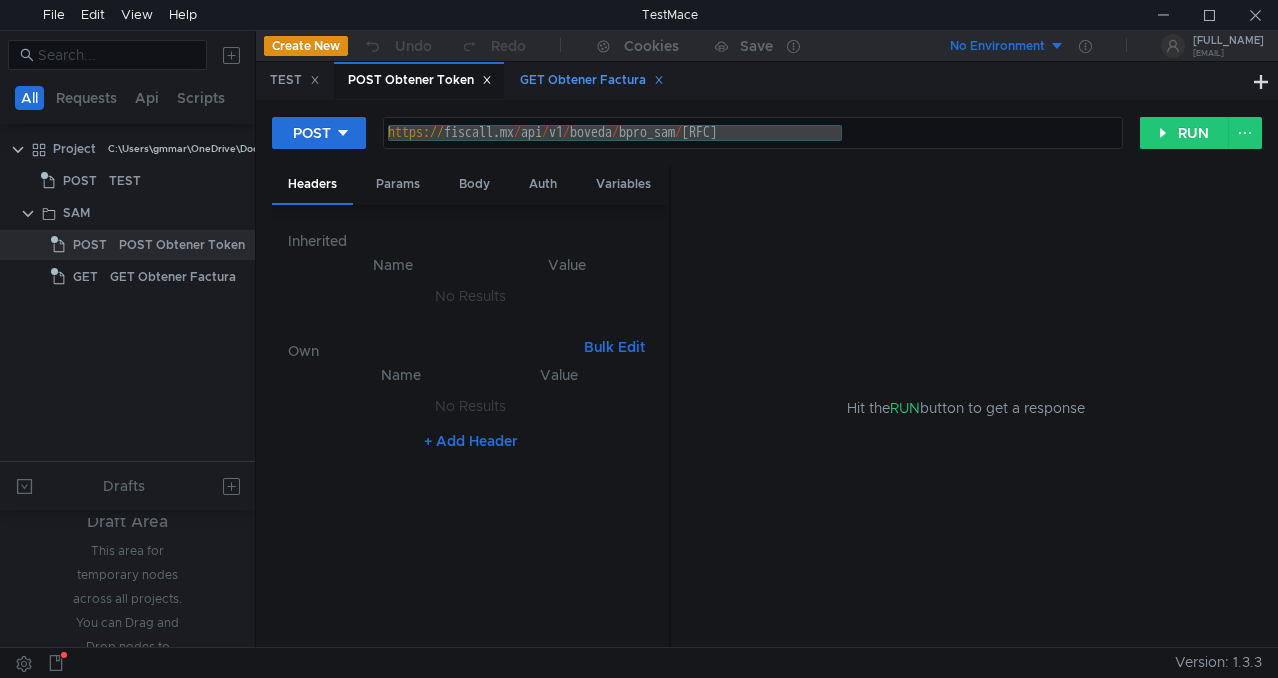 click on "GET Obtener Factura" at bounding box center [295, 80] 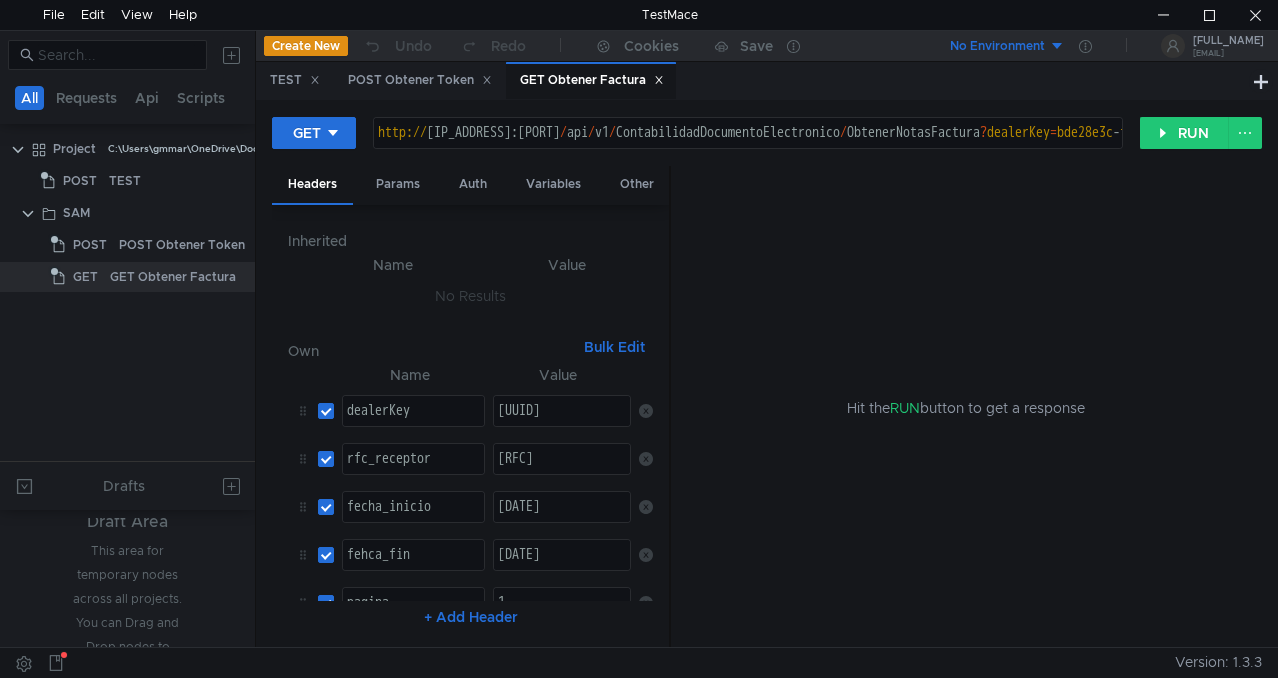 click on "http://[IP_ADDRESS]:[PORT]/api/v1/ContabilidadDocumentoElectronico/ObtenerNotasFactura?dealerKey=[UUID]&rfc_receptor=[RFC]&fecha_inicio=[DATE]&fecha_fin=[DATE]&pagina=[NUMBER]&registros_por_pagina=[NUMBER]" at bounding box center [1365, 149] 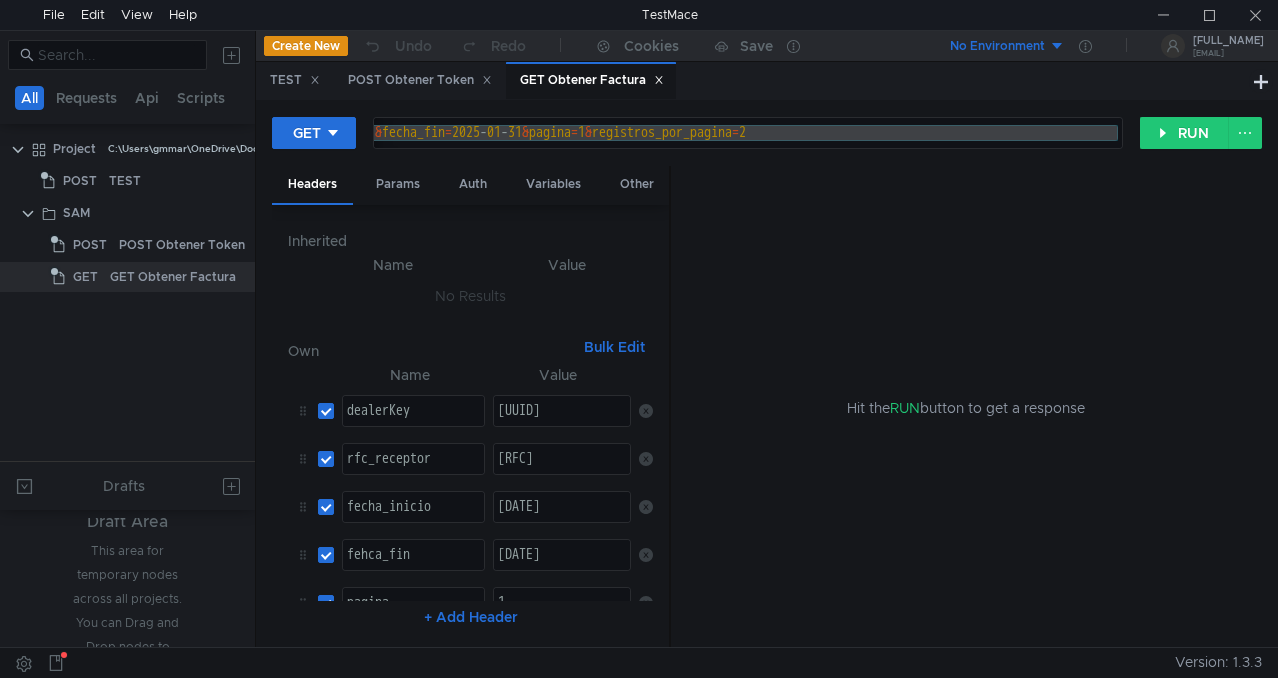 click on "dealerKey" at bounding box center (413, 427) 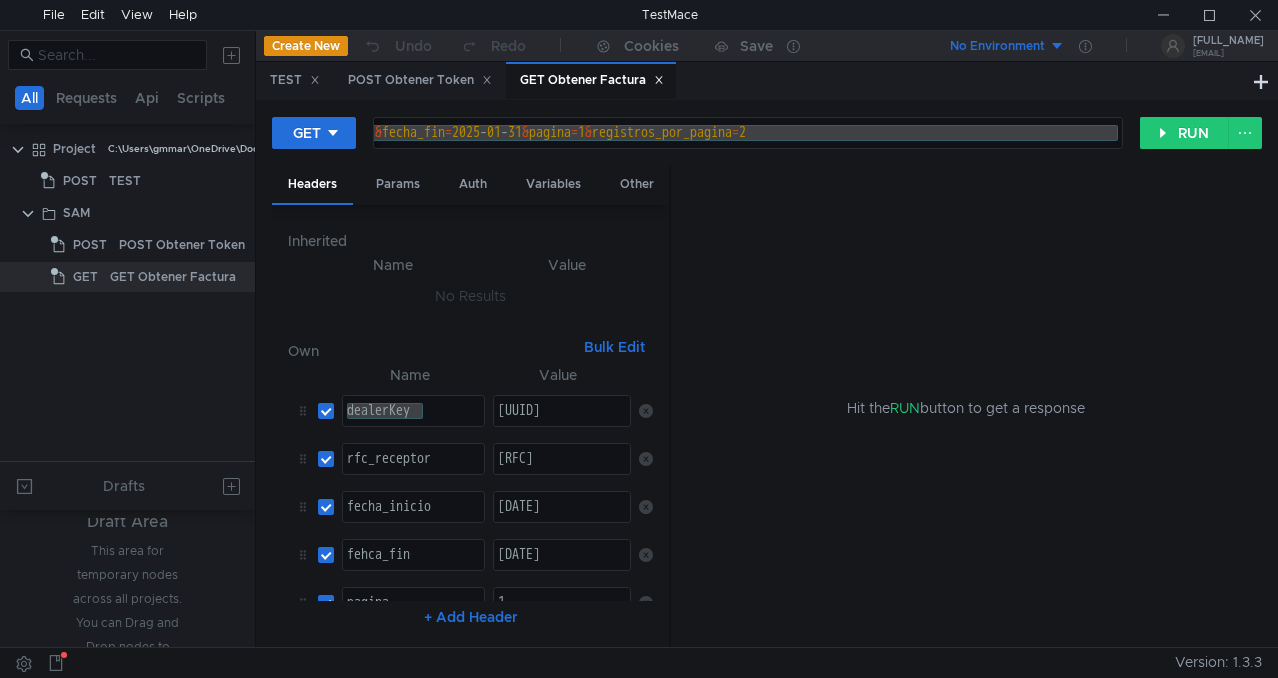 drag, startPoint x: 554, startPoint y: 411, endPoint x: 680, endPoint y: 556, distance: 192.09633 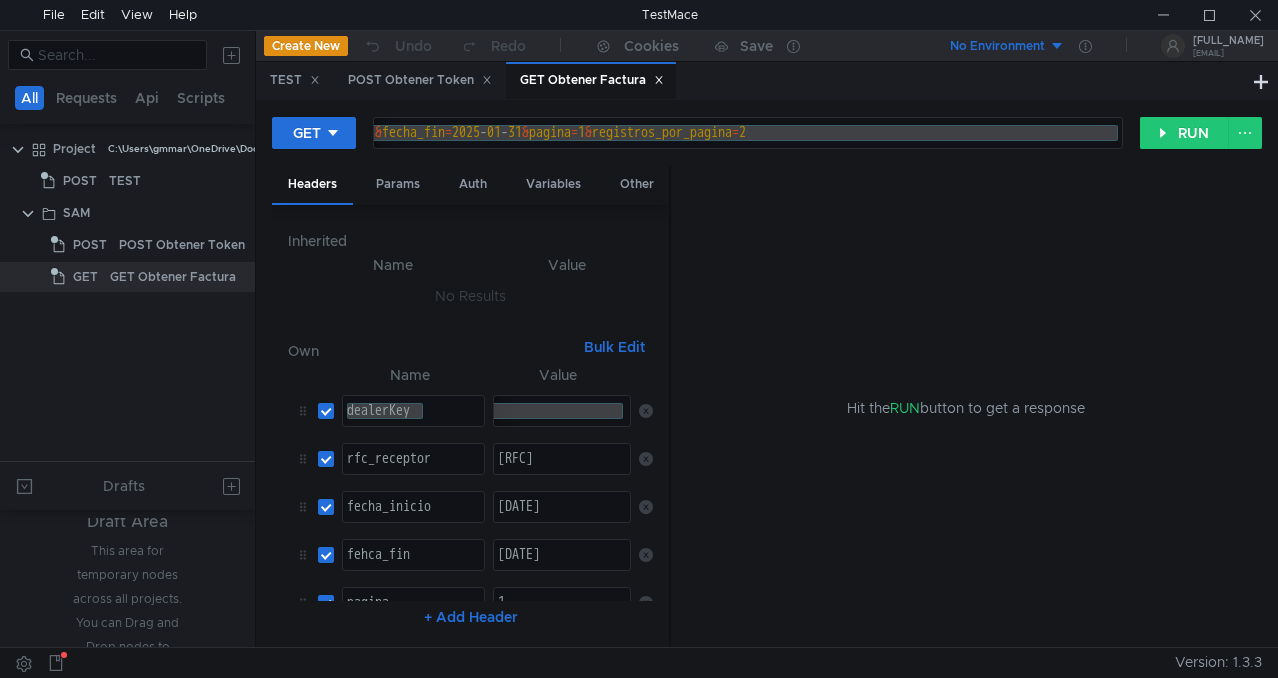 drag, startPoint x: 430, startPoint y: 456, endPoint x: 537, endPoint y: 537, distance: 134.20134 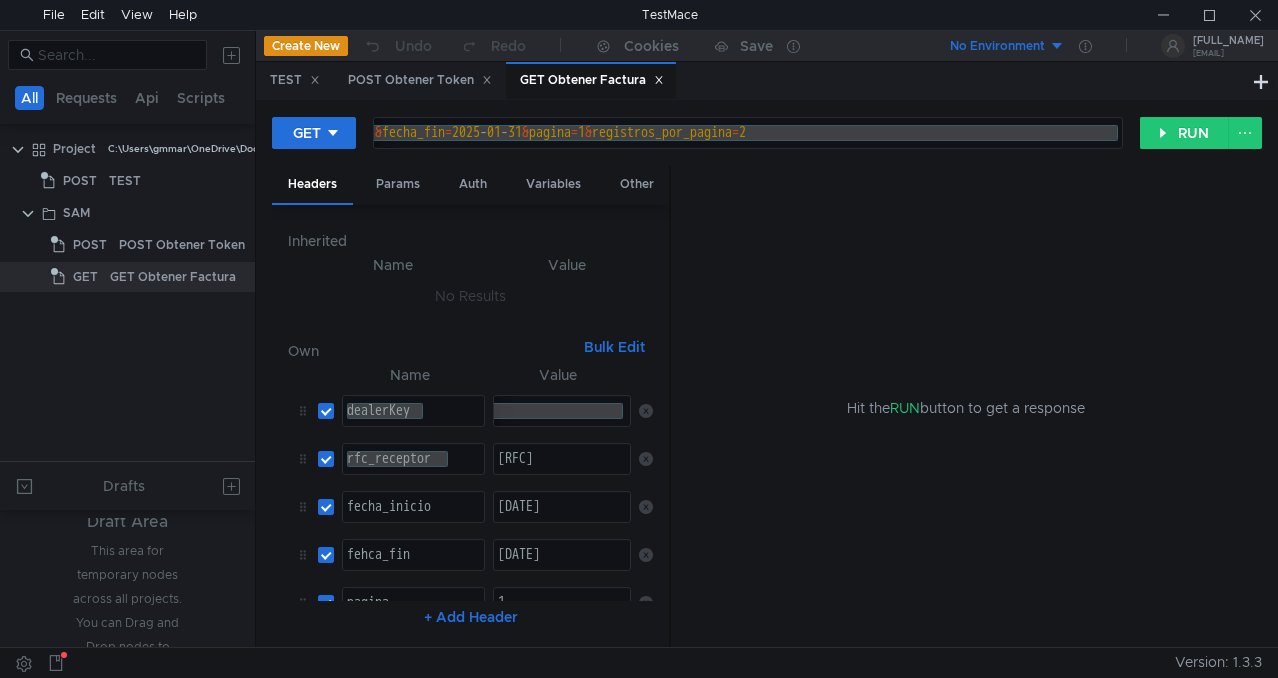 drag, startPoint x: 568, startPoint y: 463, endPoint x: 602, endPoint y: 515, distance: 62.1289 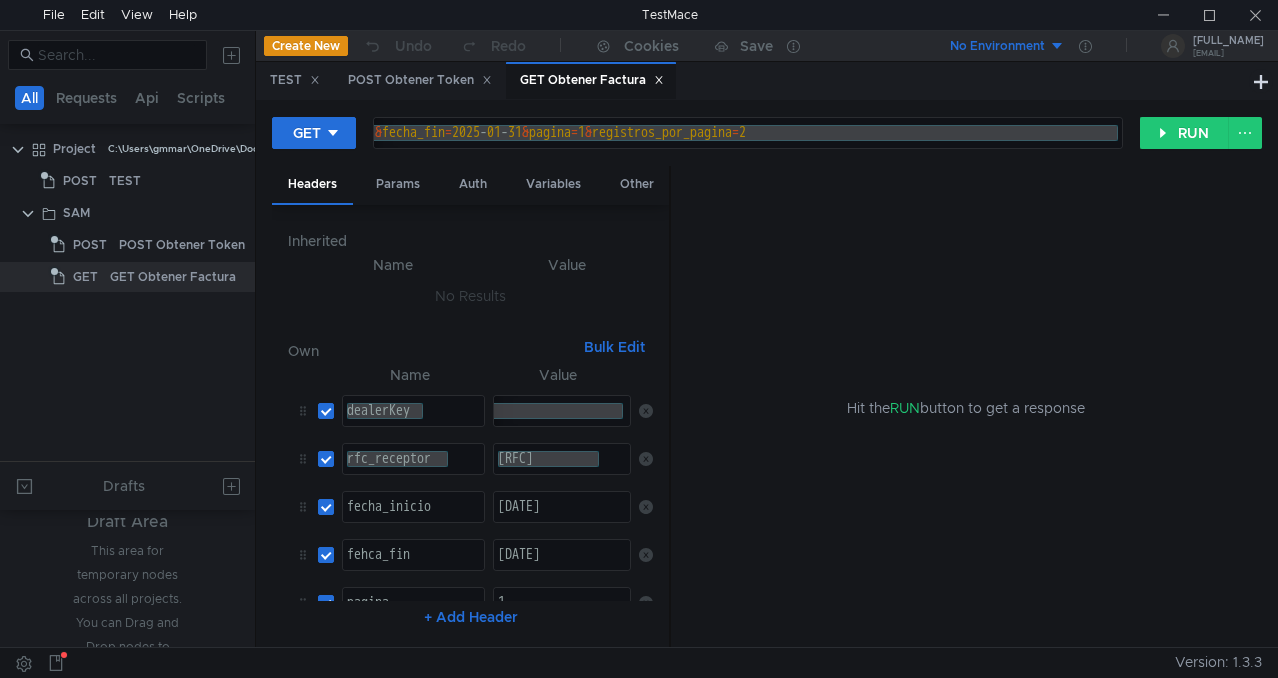 drag, startPoint x: 451, startPoint y: 510, endPoint x: 491, endPoint y: 587, distance: 86.76981 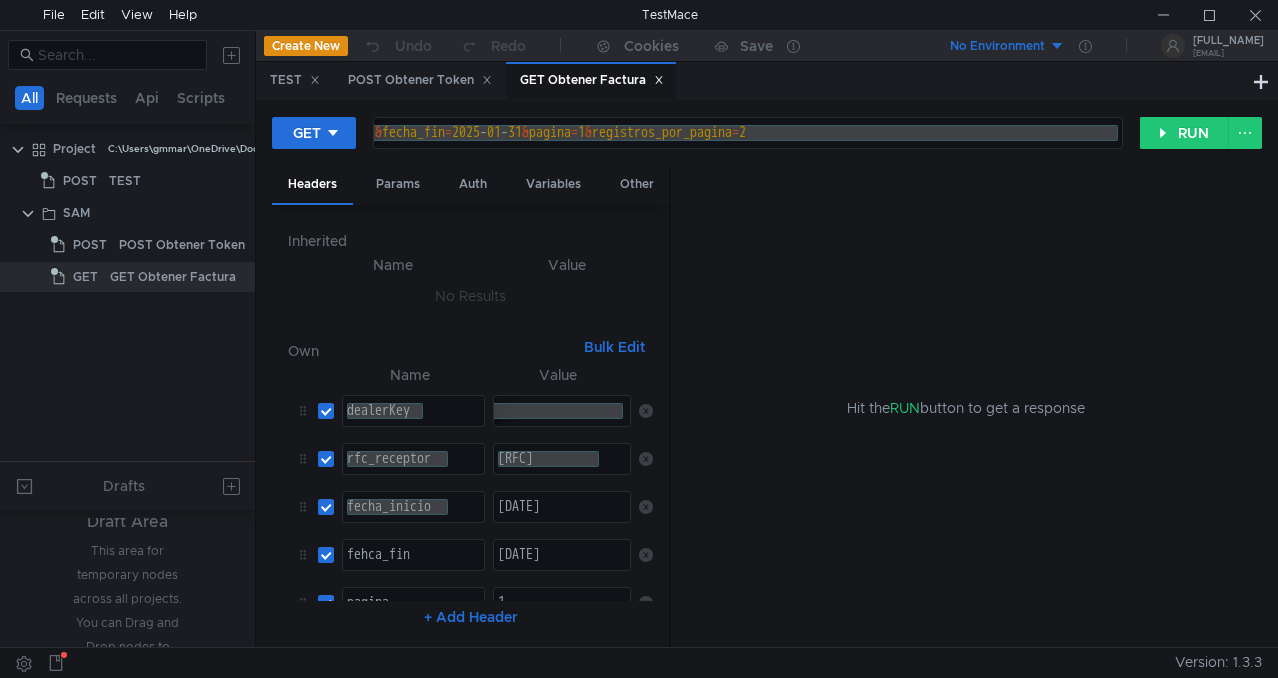 click on "[DATE]" at bounding box center [562, 523] 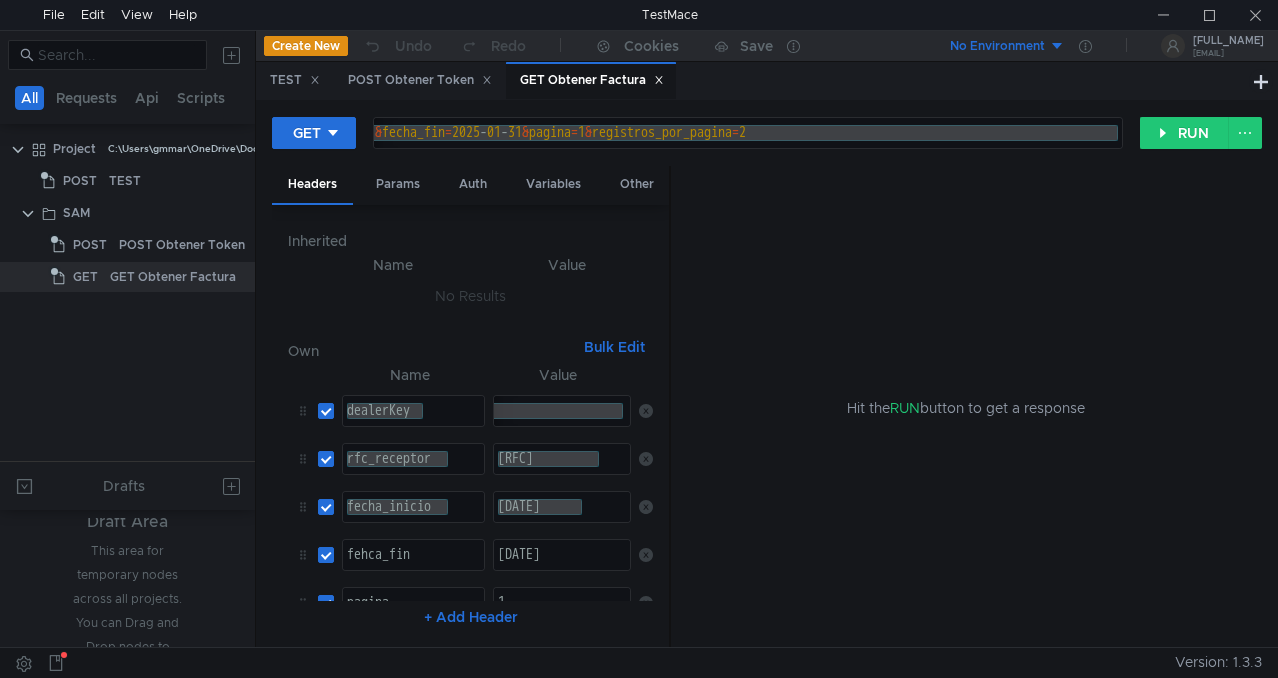click on "fehca_fin" at bounding box center [413, 571] 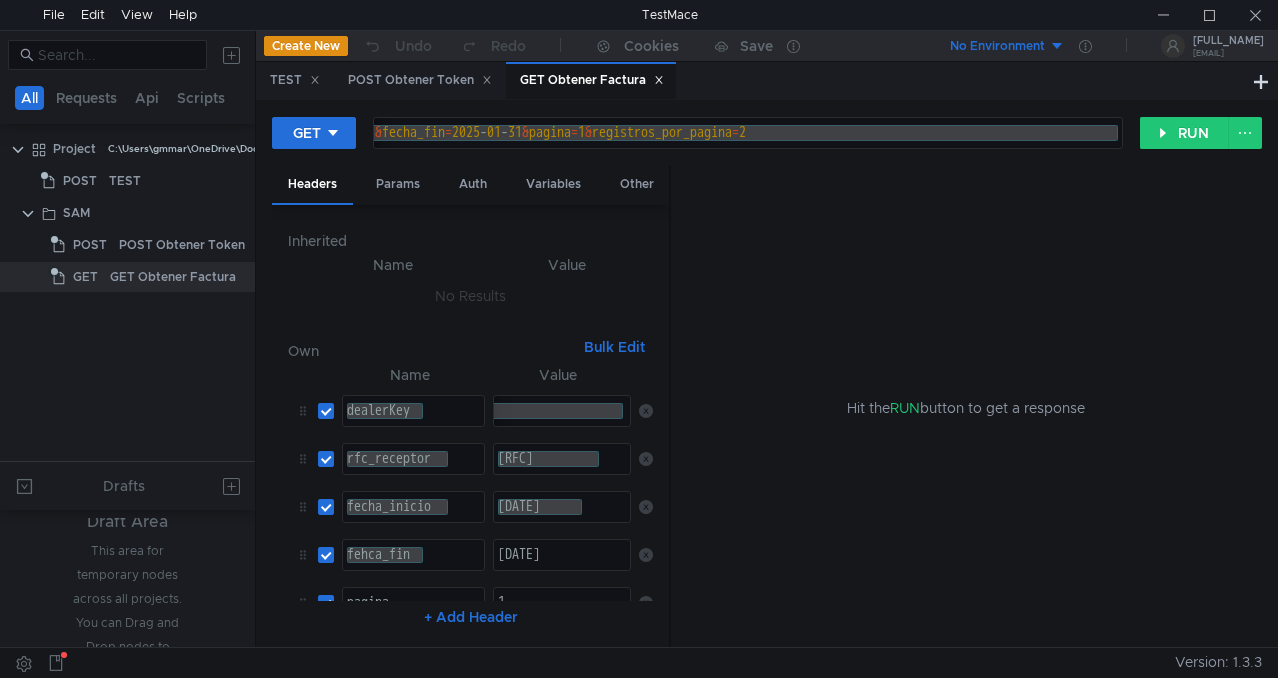 click on "[DATE]" at bounding box center [562, 571] 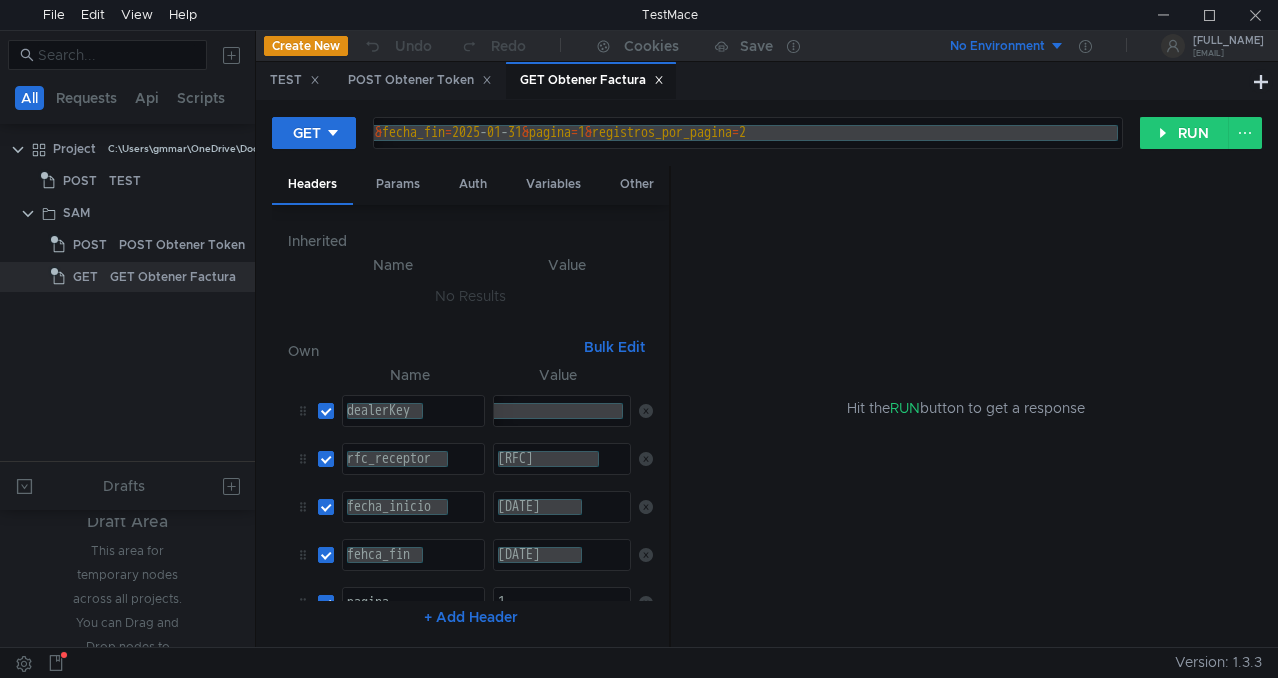 scroll, scrollTop: 107, scrollLeft: 0, axis: vertical 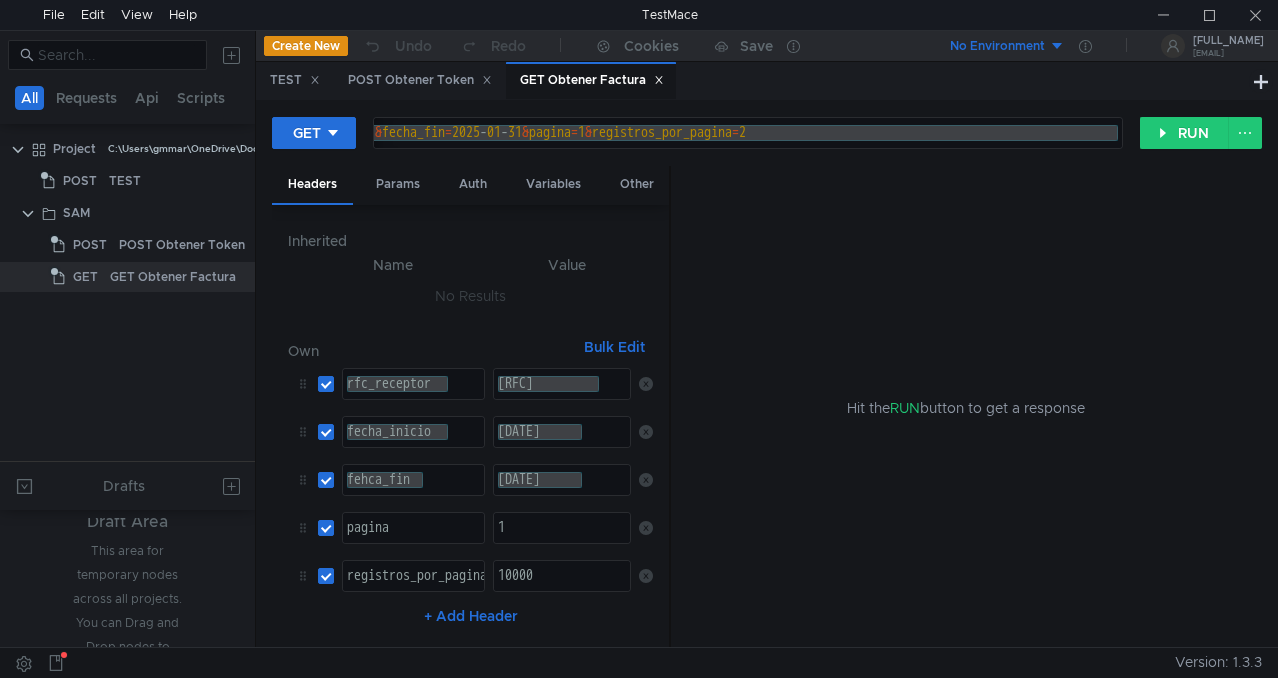 drag, startPoint x: 405, startPoint y: 501, endPoint x: 434, endPoint y: 582, distance: 86.034874 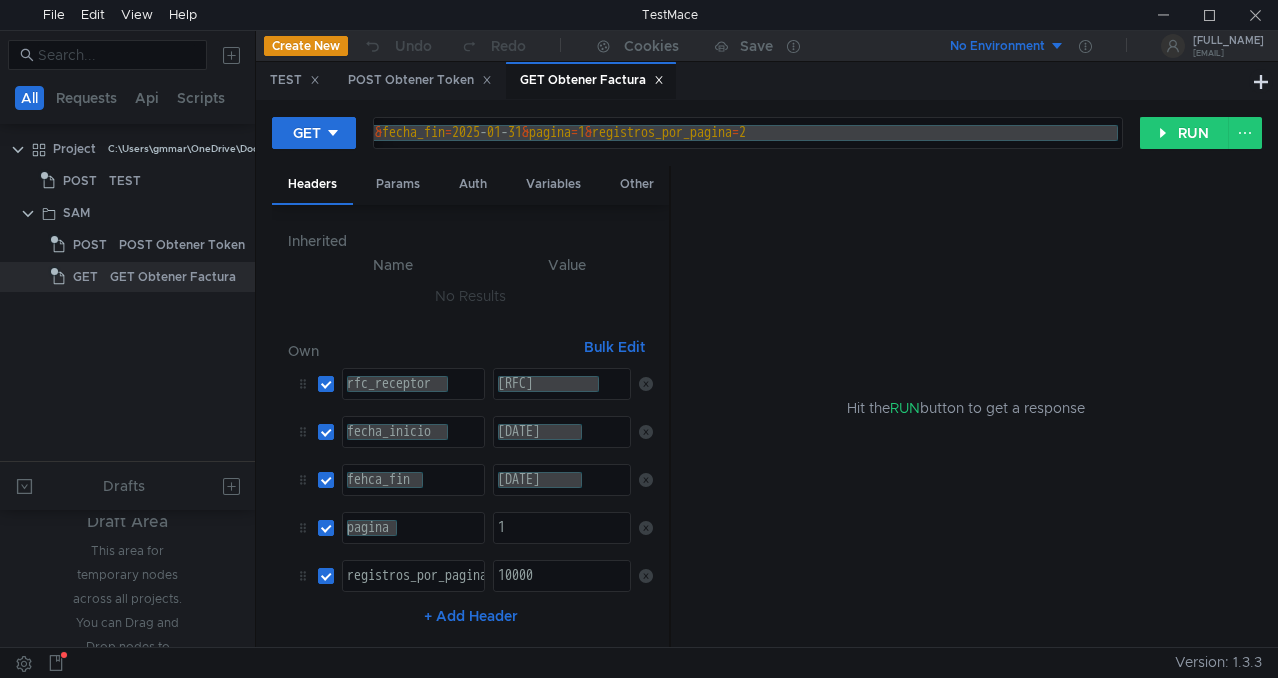 drag, startPoint x: 398, startPoint y: 552, endPoint x: 440, endPoint y: 590, distance: 56.63921 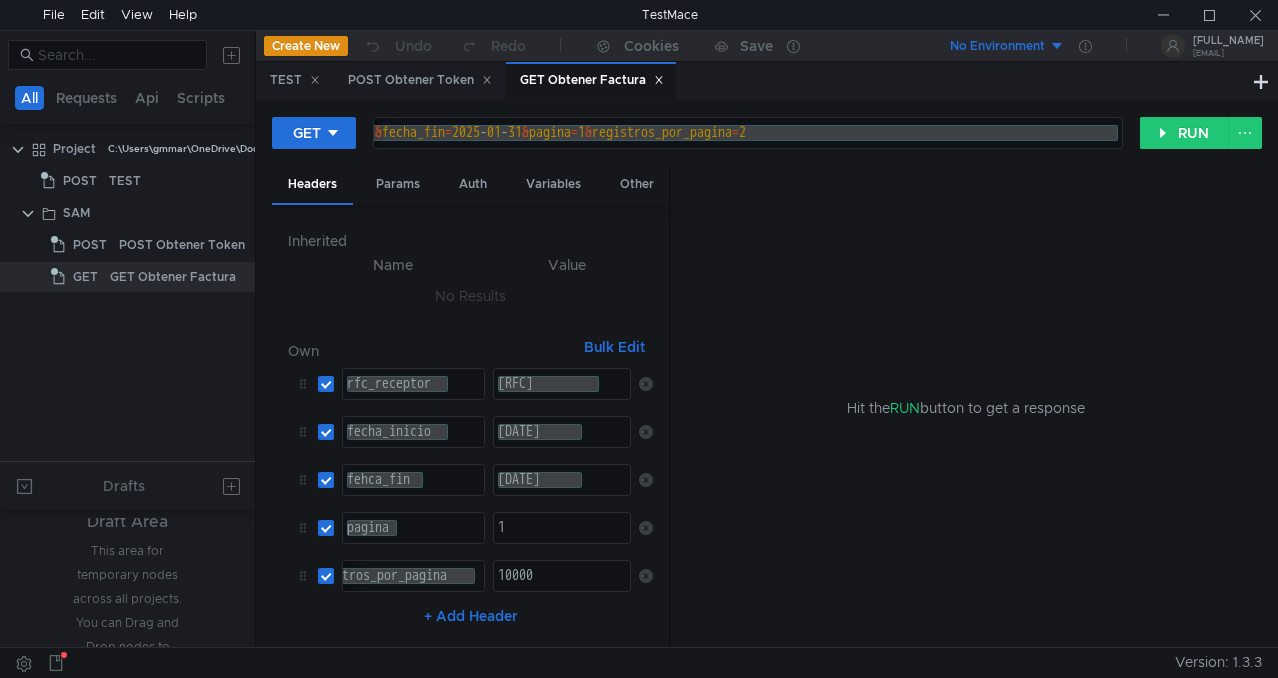 click on "10000" at bounding box center (562, 528) 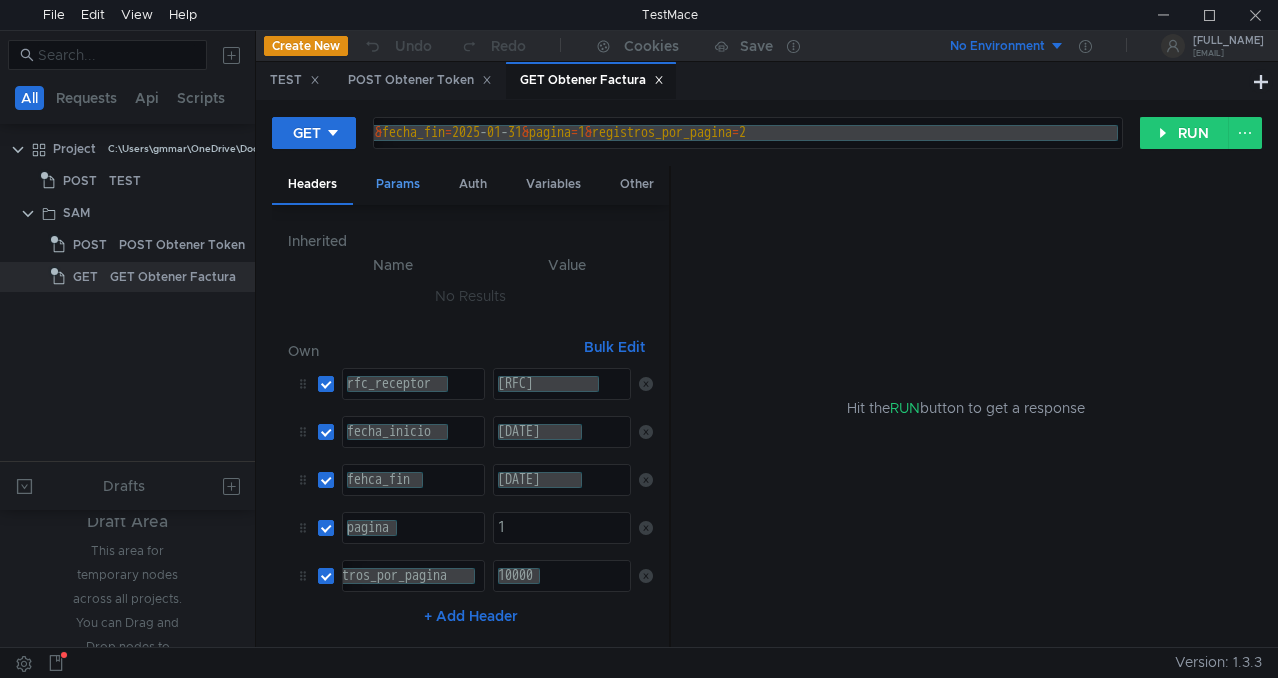 click on "Params" at bounding box center (398, 184) 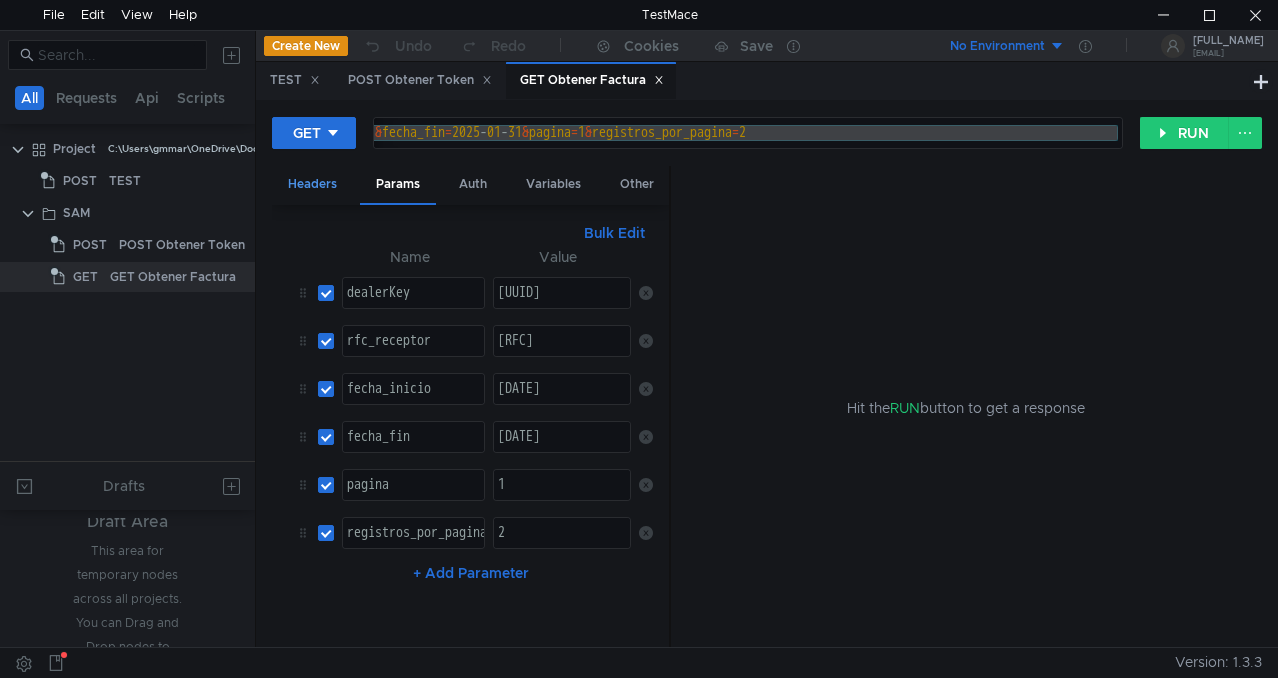 click on "Headers" at bounding box center (312, 184) 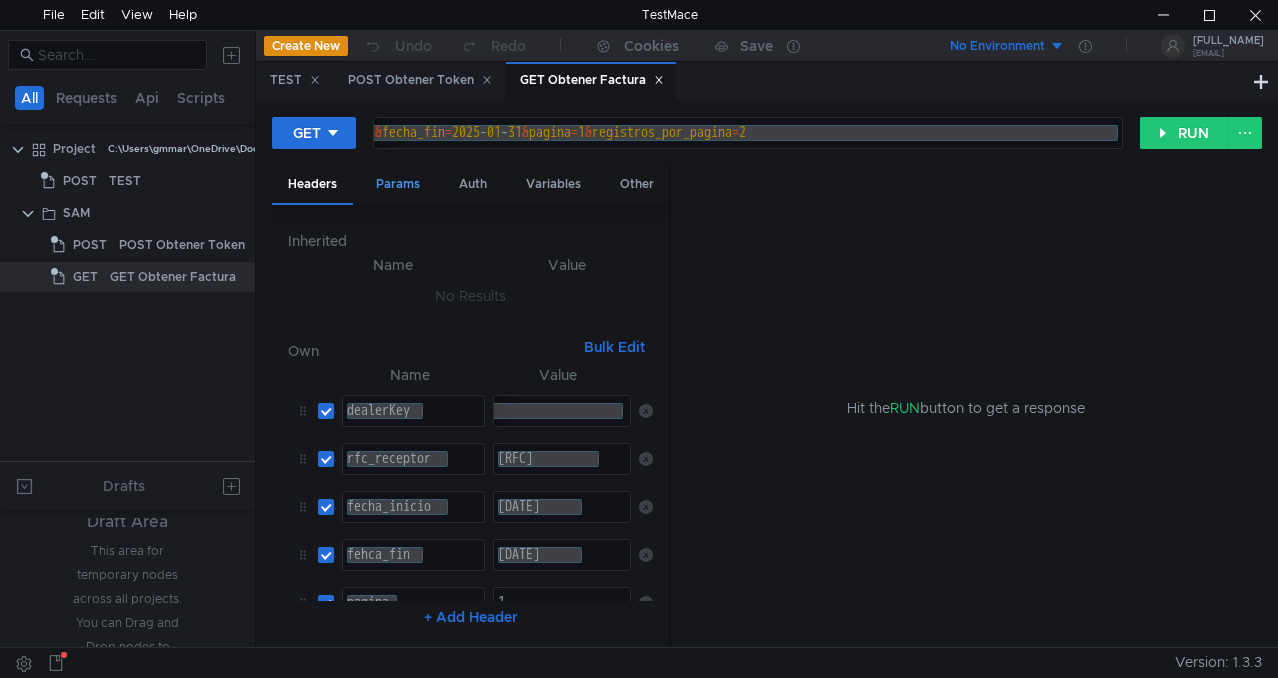 click on "Params" at bounding box center [398, 184] 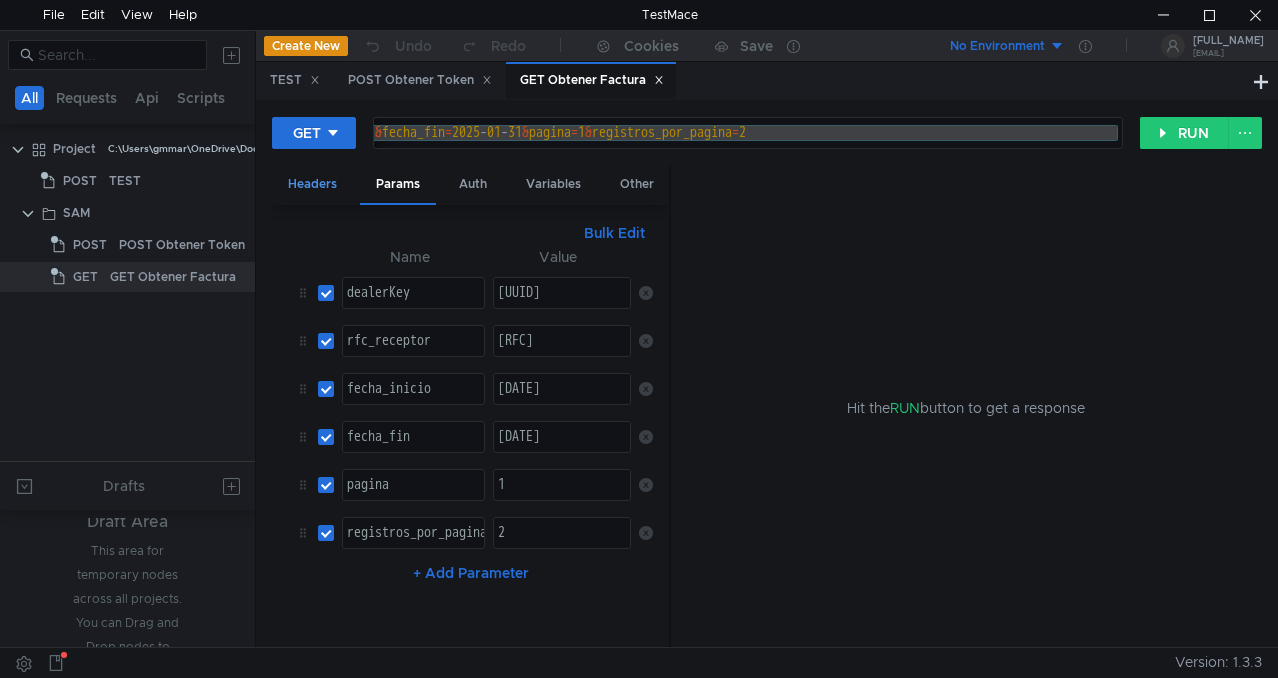 click on "Headers" at bounding box center [312, 184] 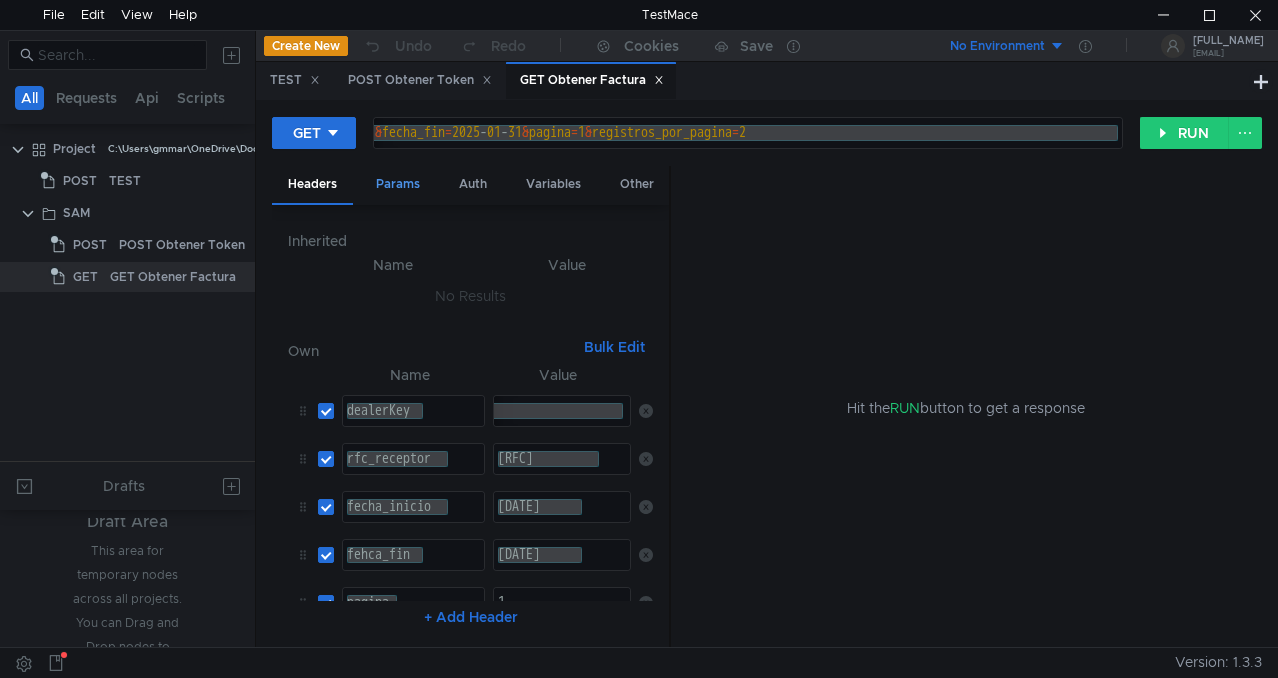 click on "Params" at bounding box center [398, 184] 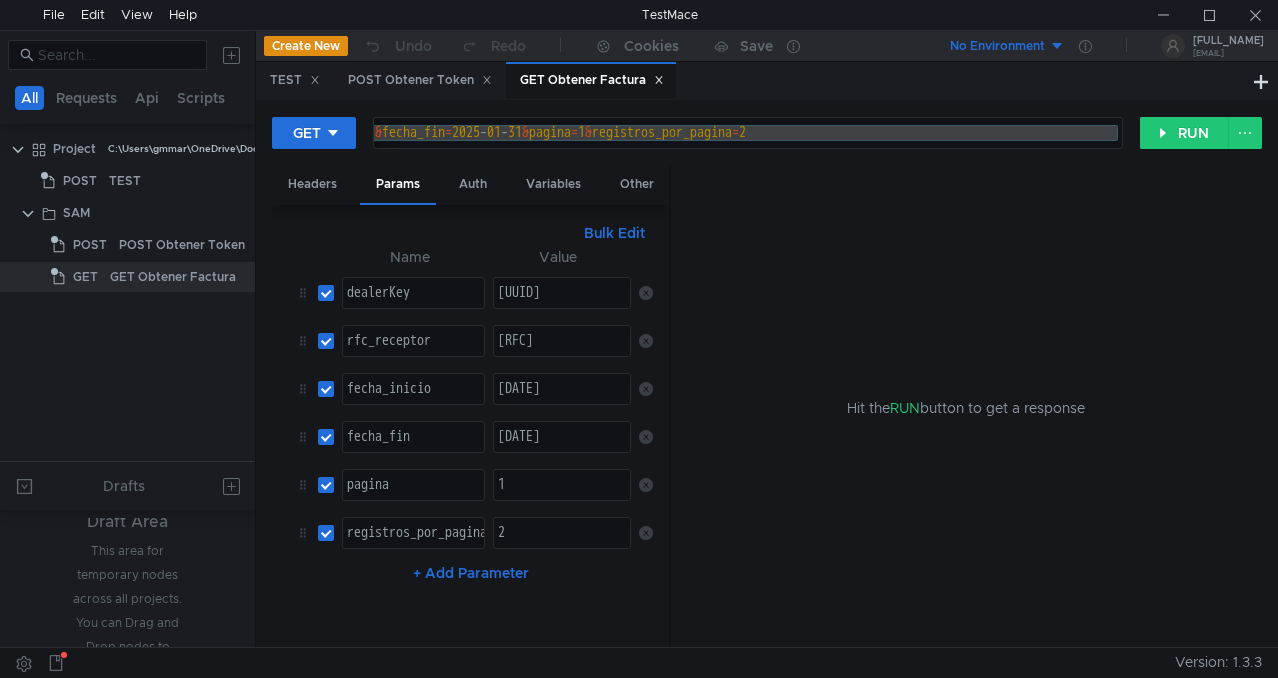 click on "Auth" at bounding box center (473, 184) 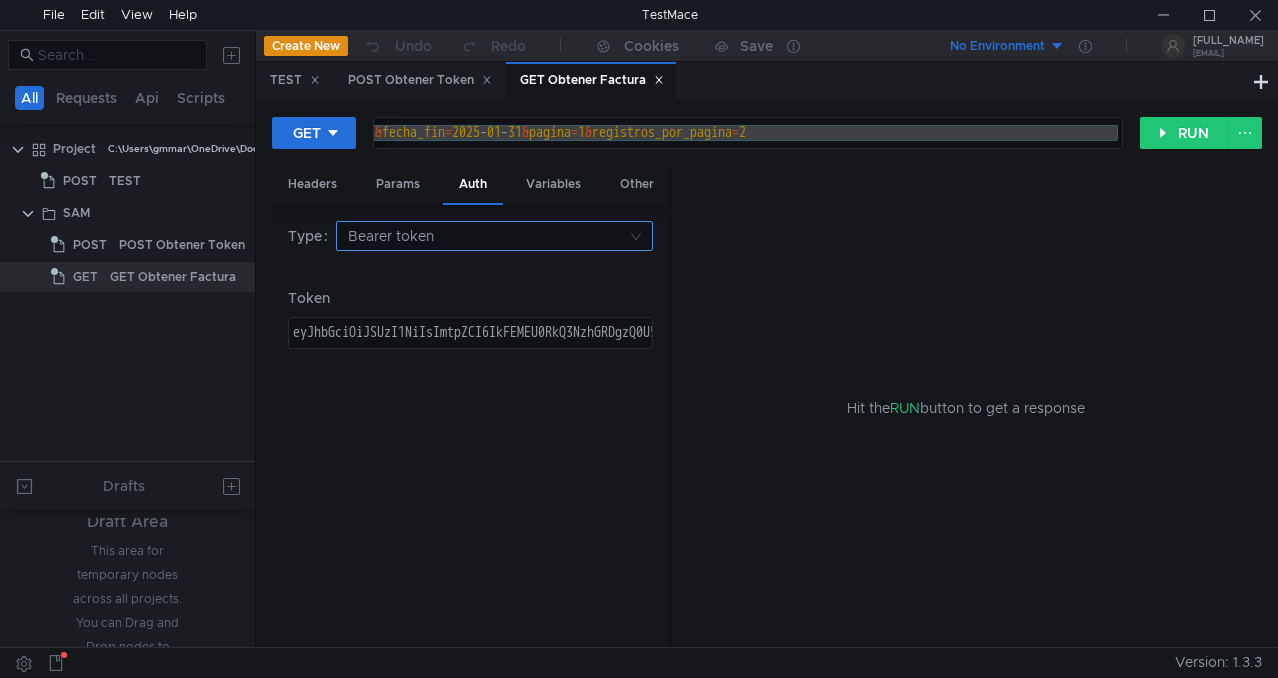 click at bounding box center (487, 236) 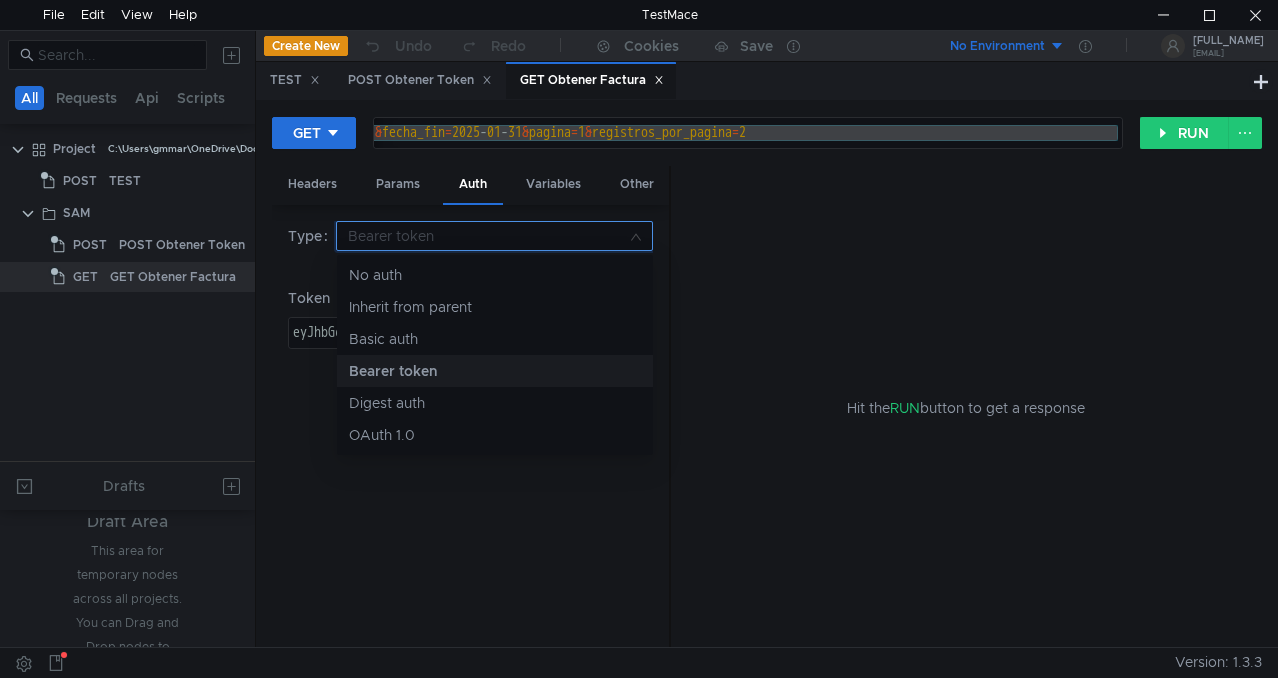 click at bounding box center (639, 339) 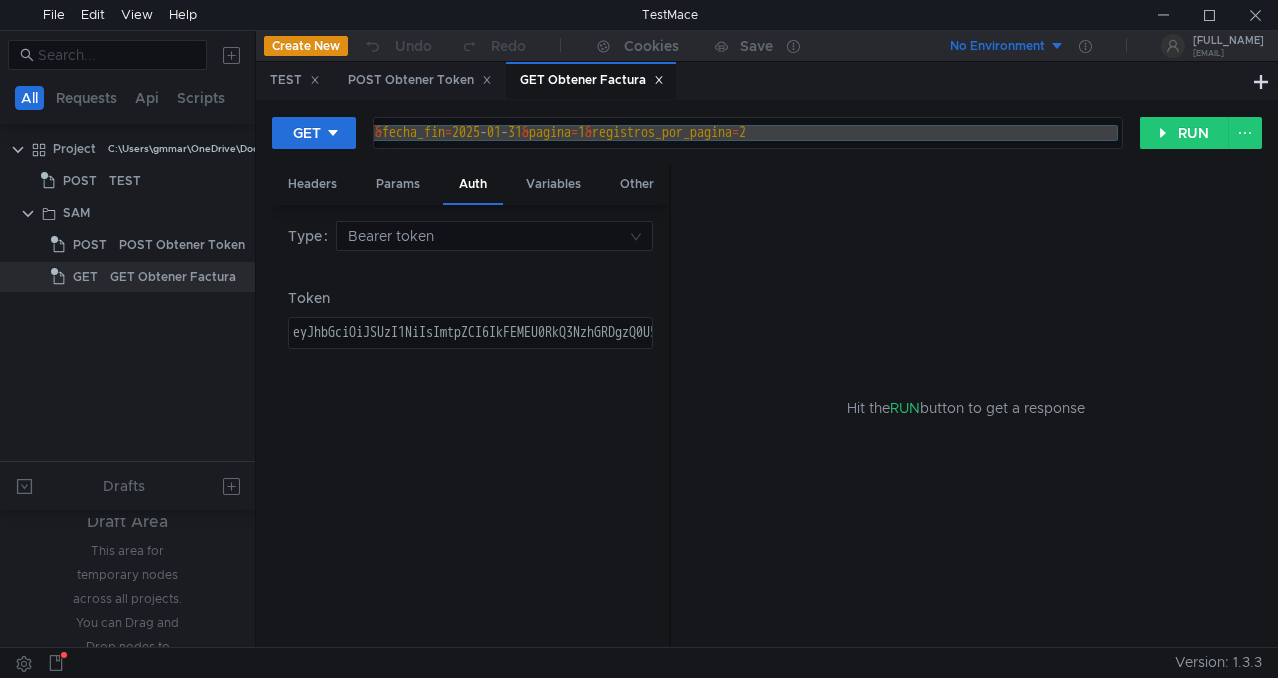 click on "eyJhbGciOiJSUzI1NiIsImtpZCI6IkFEMEU0RkQ3NzhGRDgzQ0U5Njc3NkMzNTU3MDNGRjZCRkI2RUNCMTRSUzI1NiIsInR5cCI6ImF0K2p3dCIsIng1dCI6InJRNVAxM2o5Zzg2V2QydzFWd1BfYV90dXl4USJ9.eyJuYmYiOjE3NTEzMjM4MTksImV4cCI6MTc1MTMyNzQxOSwiaXNzIjoiaHR0cDovLzQ0LjIwOS4zNC4xODE6OTg5NyIsImNsaWVudF9pZCI6Ijk1ODBmMzFmY2ZlYTIxNGExNTJhMWI4MjdlZDhkZTExIiwiaHR0cDovL3NjaGVtYXMubWljcm9zb2Z0LmNvbS93cy8yMDA4LzA2L2lkZW50aXR5L2NsYWltcy9yb2xlIjoiU3VwZXJBZG1pbiIsInJvbGUiOiJTdXBlckFkbWluIiwianRpIjoiNjgwMkREMkYwREFCRERBRUYyMzdFNjdERDI5QjdFRUUiLCJpYXQiOjE3NTEzMjM4MTksInNjb3BlIjpbImJwcm9fYXBpIl19.pT3nB-5g16MTUkSfHo5ZtXWdynnKExtkvxNBosHsplTKaRcfLWfO04rlIAjePS1zW3G9mCQq_uw-vzEDijMB0iFD3O3pMy5xwruCfr5btPhOA2d8Sod8bpArQi1rOsbkP-03k6Go9ZmN8dsYcKjtc_Nubsdw9A2t7-yiJ2mJaYqCzLcbtb8cKrkanYnF-py9ONYaN6cI1kcFmDqXjtKzl5CsW6ST0wcT2VFiyigZR7jagBRO7yEnWCFBGRnqBjT0gsOYqoWshfI21zpjuO1KqsFLVUutYMNSKA9MiI7yqVpNMgjIxyNwiLBJZaBWzqh_1b8ibzyKl0jG_HJLDodOyQ" at bounding box center (4040, 349) 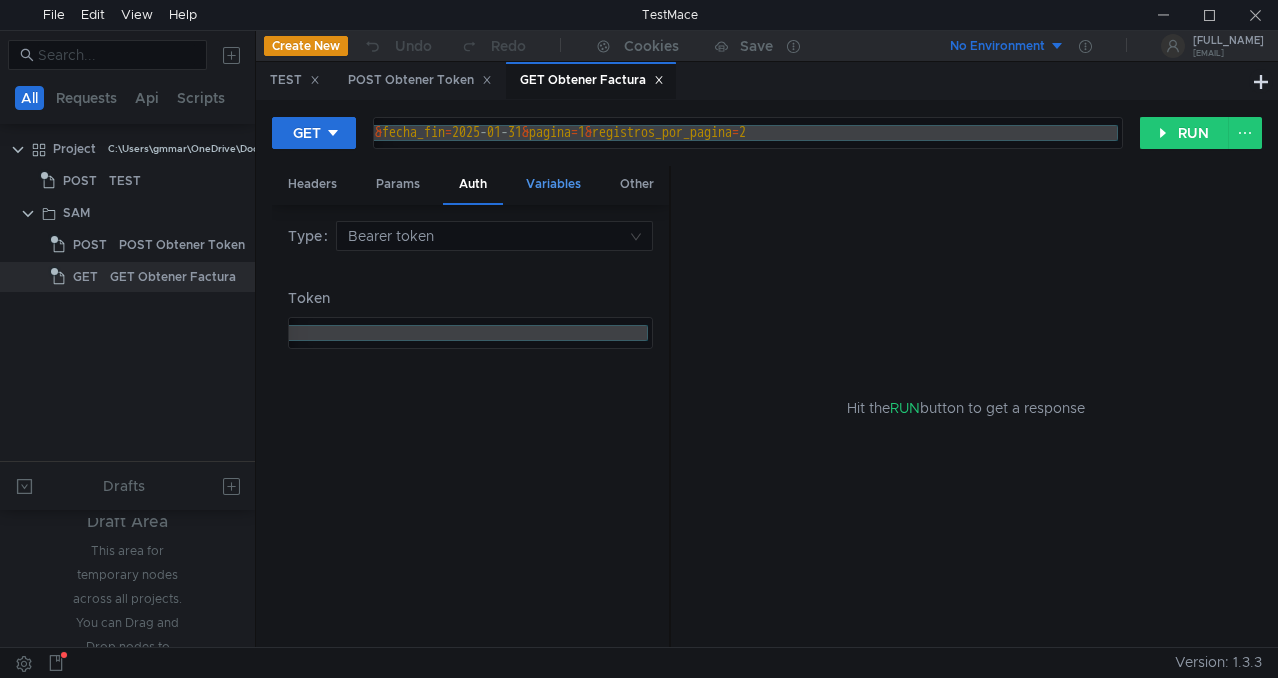 click on "Variables" at bounding box center [553, 184] 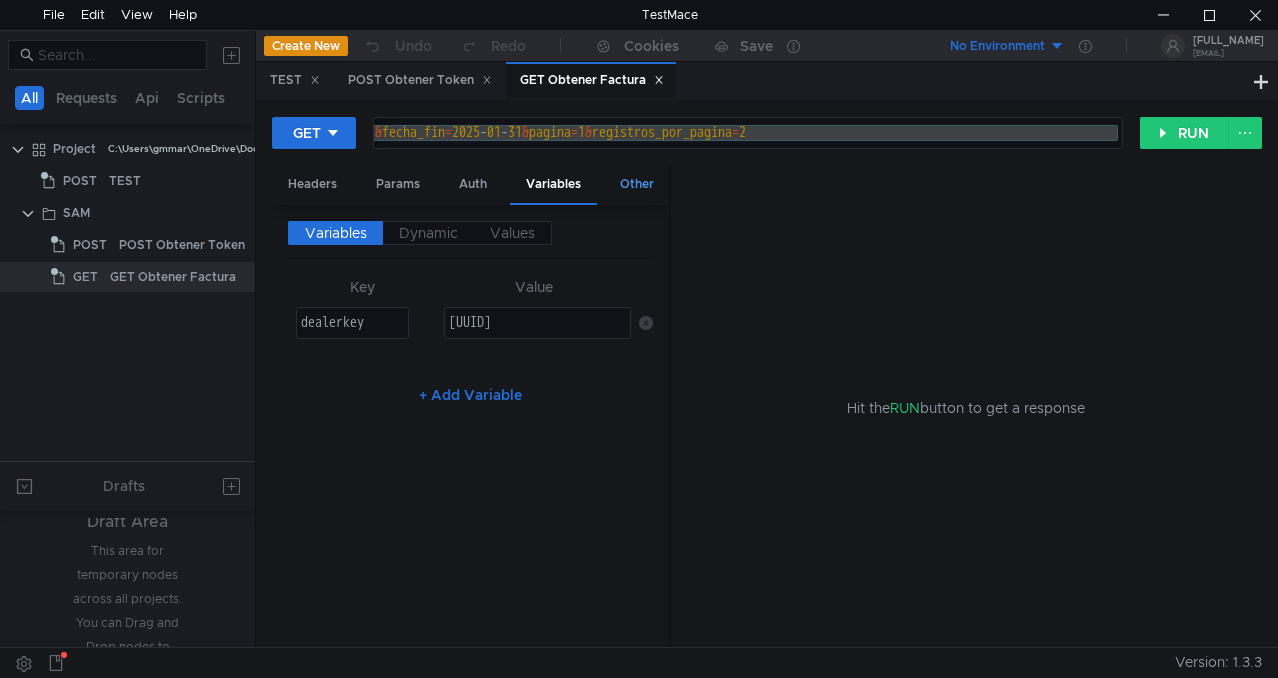 click on "Other" at bounding box center (637, 184) 